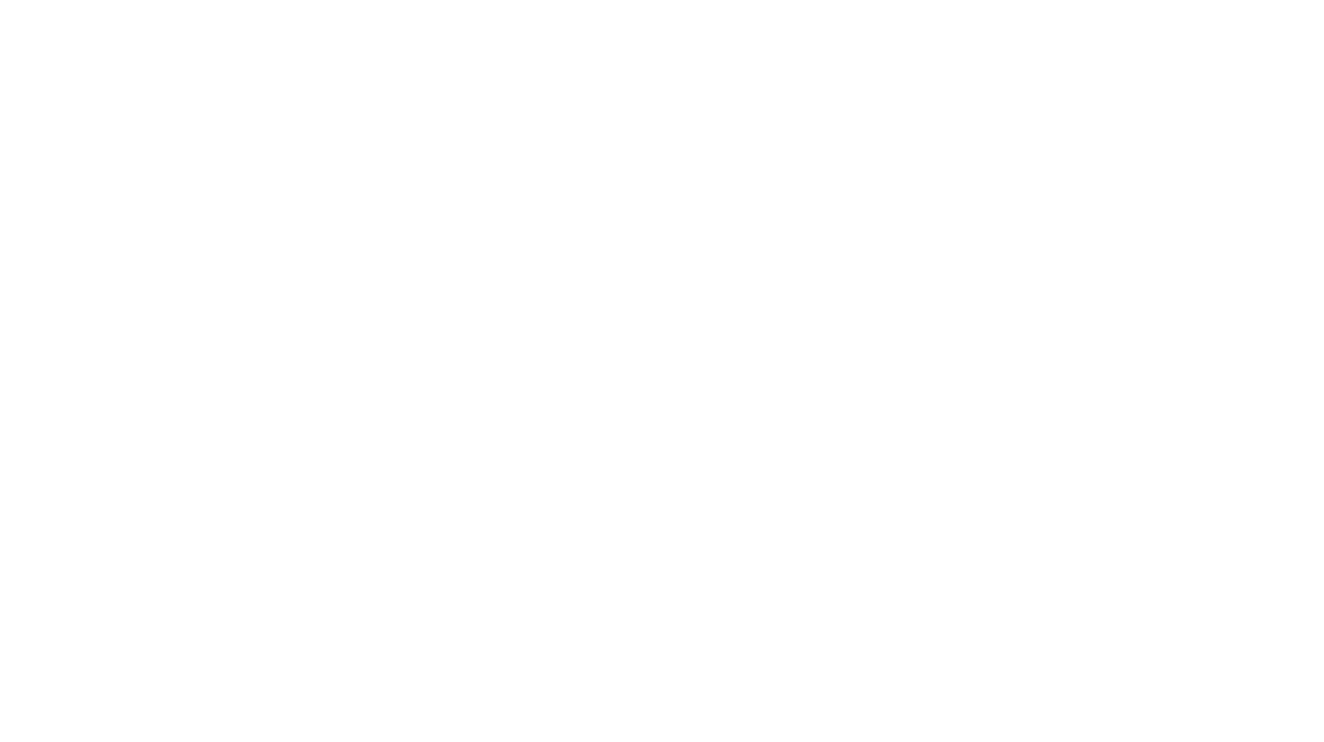 scroll, scrollTop: 0, scrollLeft: 0, axis: both 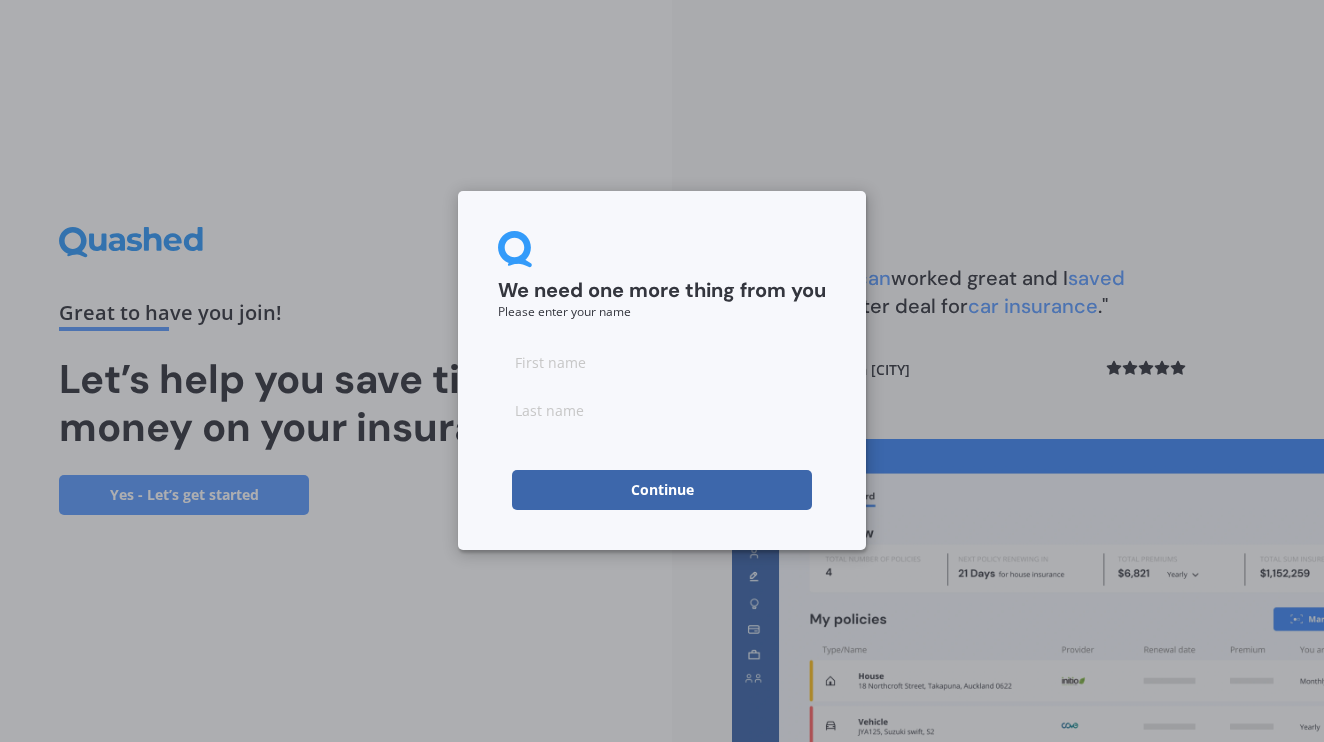 click at bounding box center [662, 362] 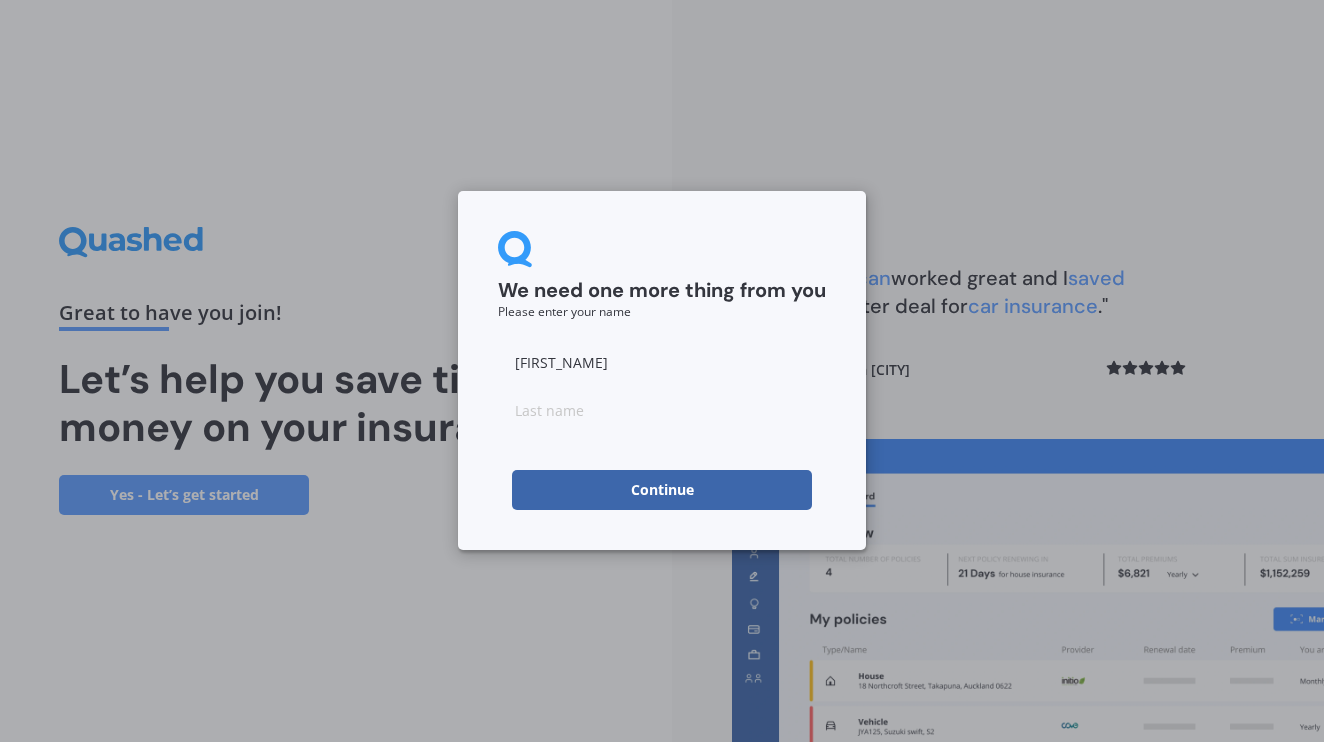 type on "[FIRST_NAME]" 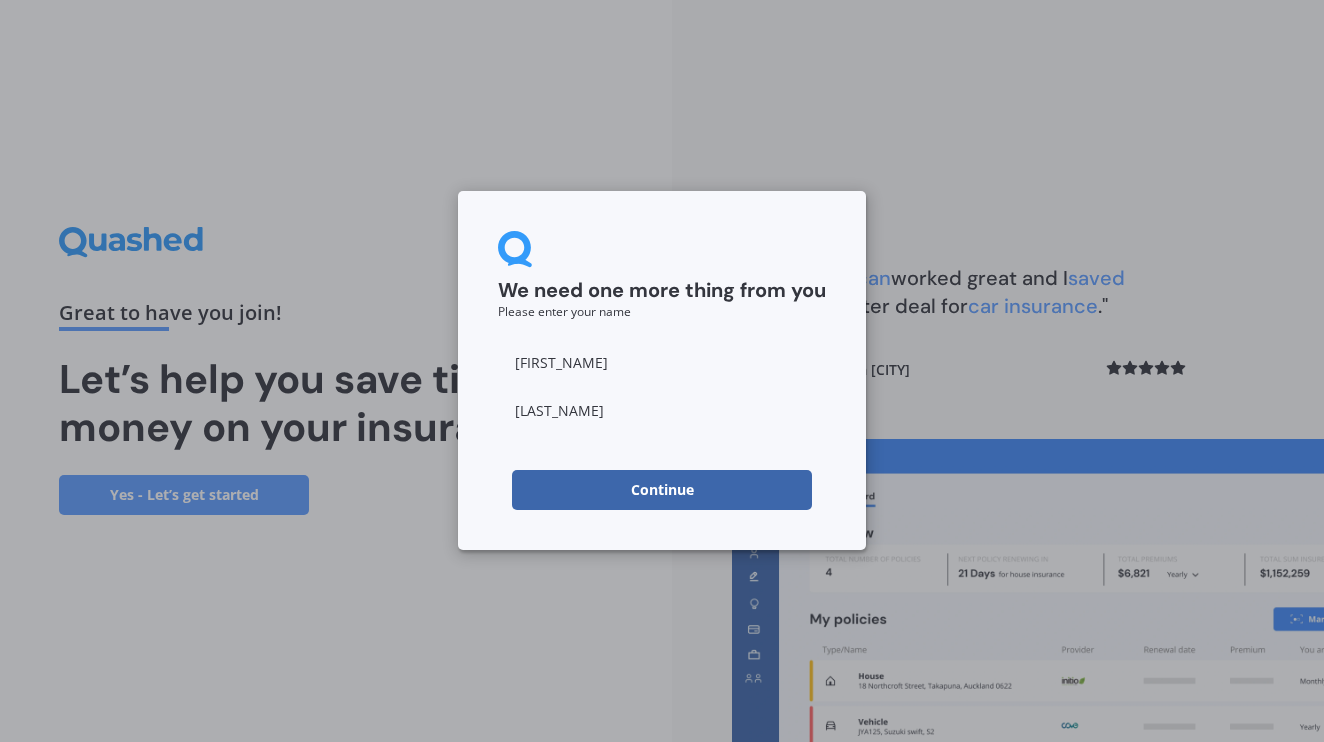 type on "[LAST_NAME]" 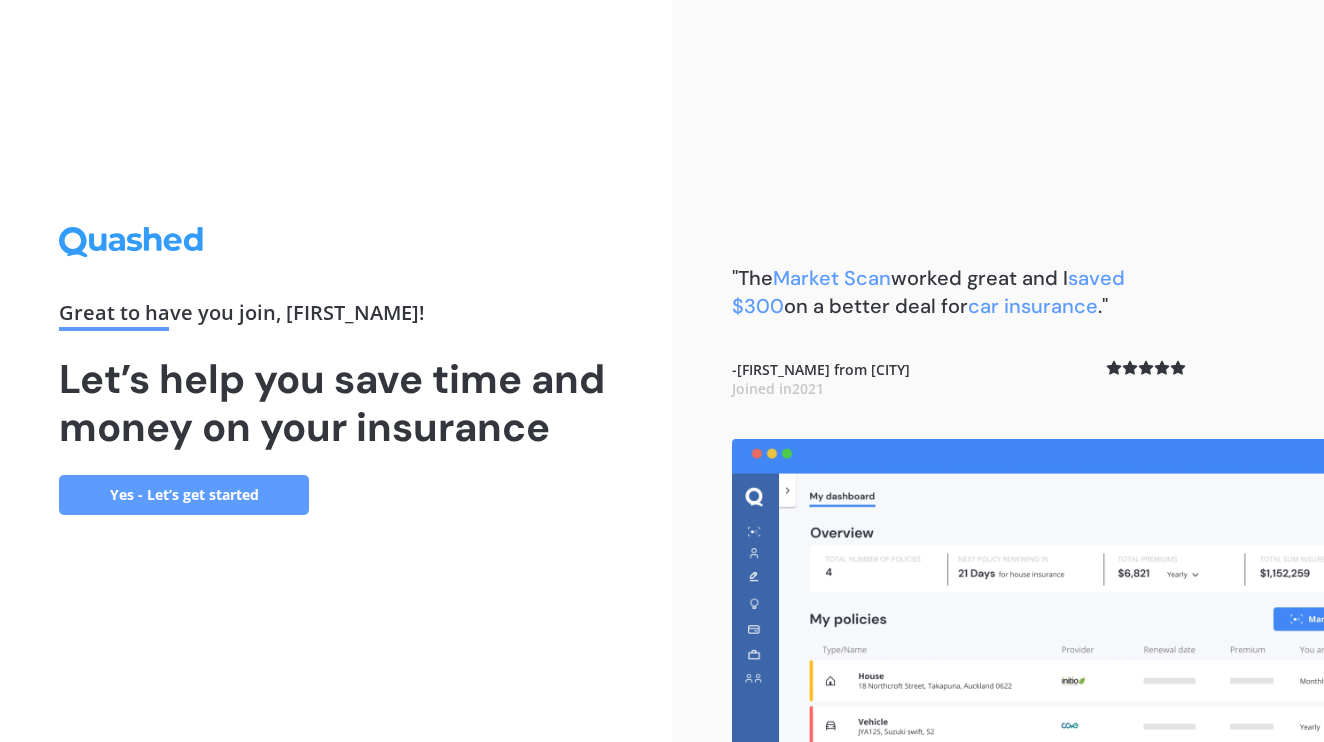 scroll, scrollTop: 0, scrollLeft: 0, axis: both 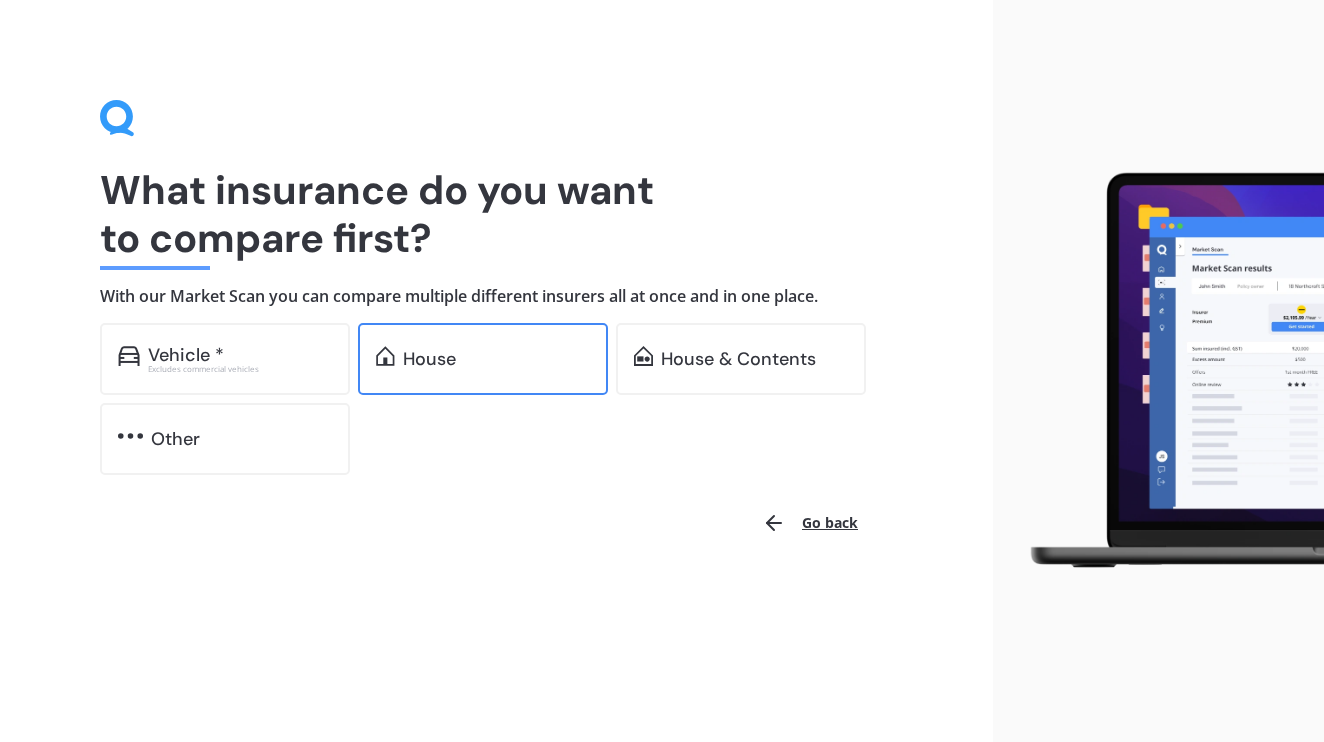 click on "House" at bounding box center (483, 359) 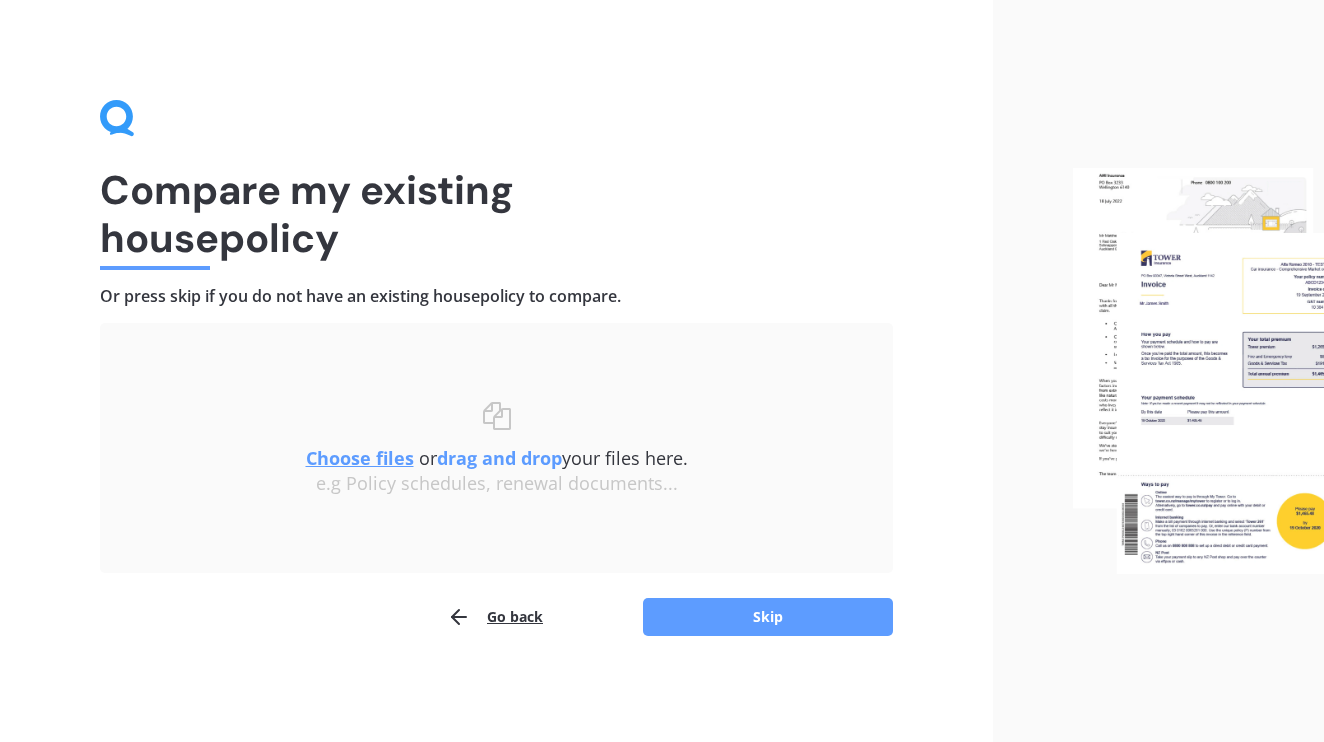 scroll, scrollTop: 0, scrollLeft: 0, axis: both 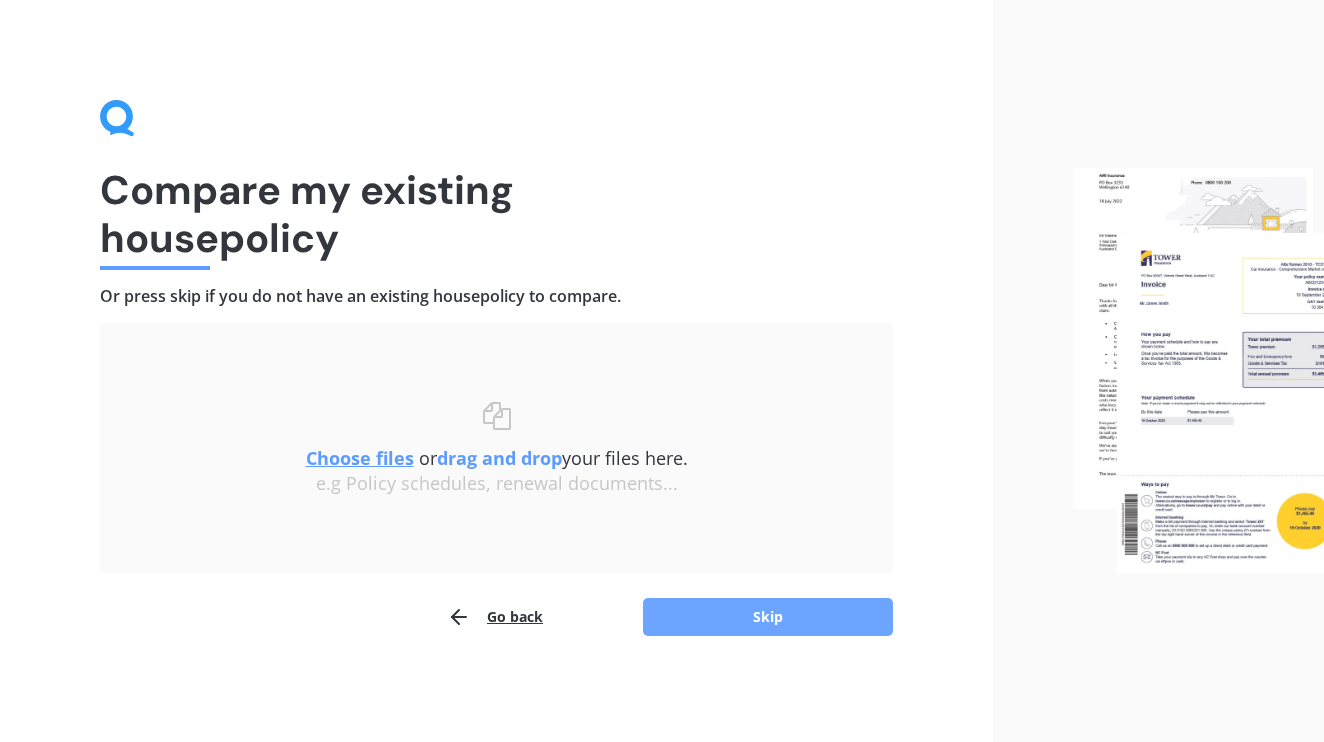 click on "Skip" at bounding box center (768, 617) 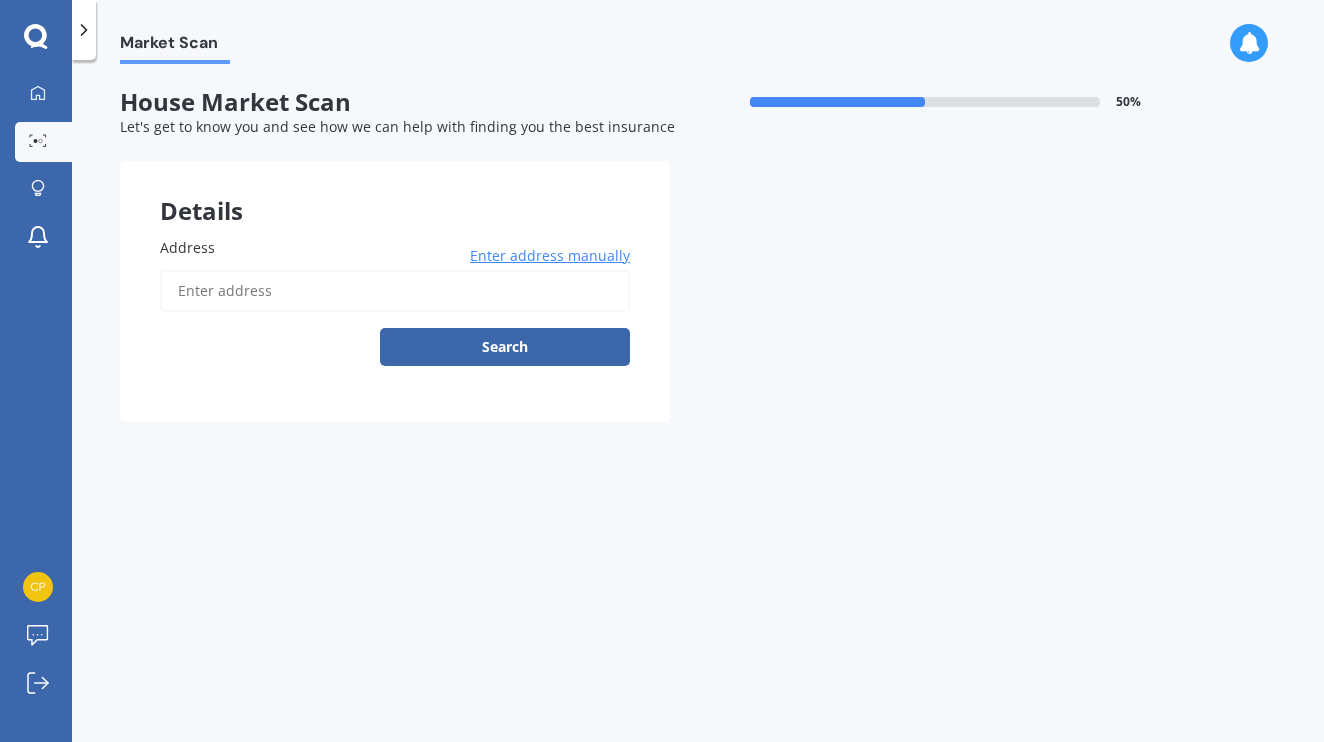 click on "Address" at bounding box center (395, 291) 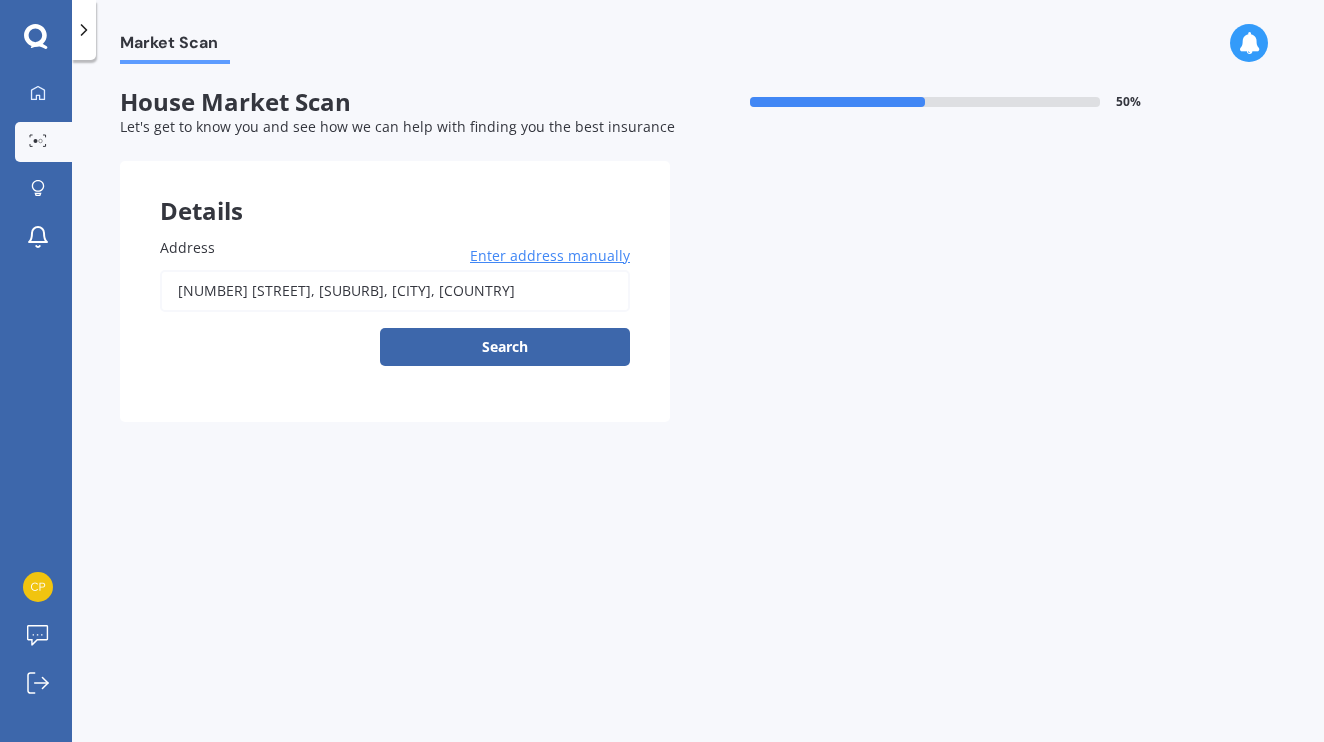drag, startPoint x: 250, startPoint y: 323, endPoint x: 277, endPoint y: 332, distance: 28.460499 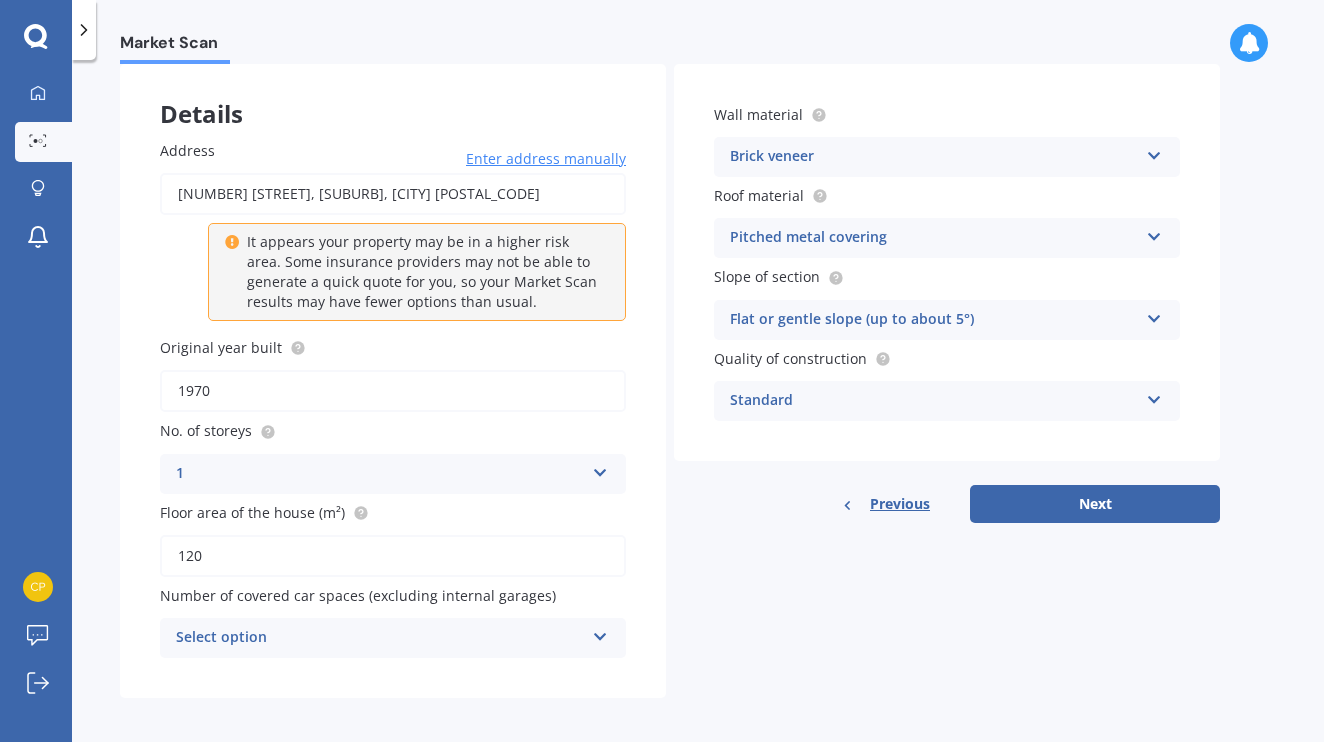 scroll, scrollTop: 96, scrollLeft: 0, axis: vertical 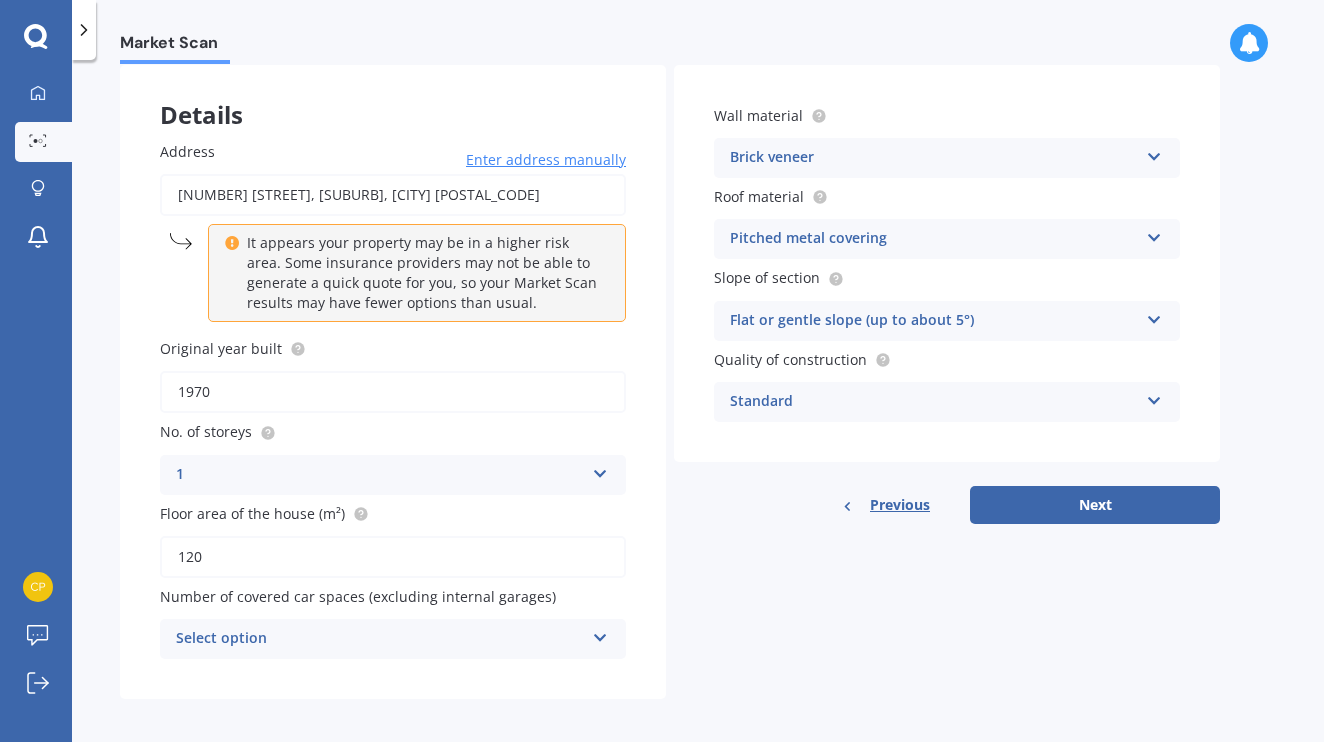 click at bounding box center [600, 634] 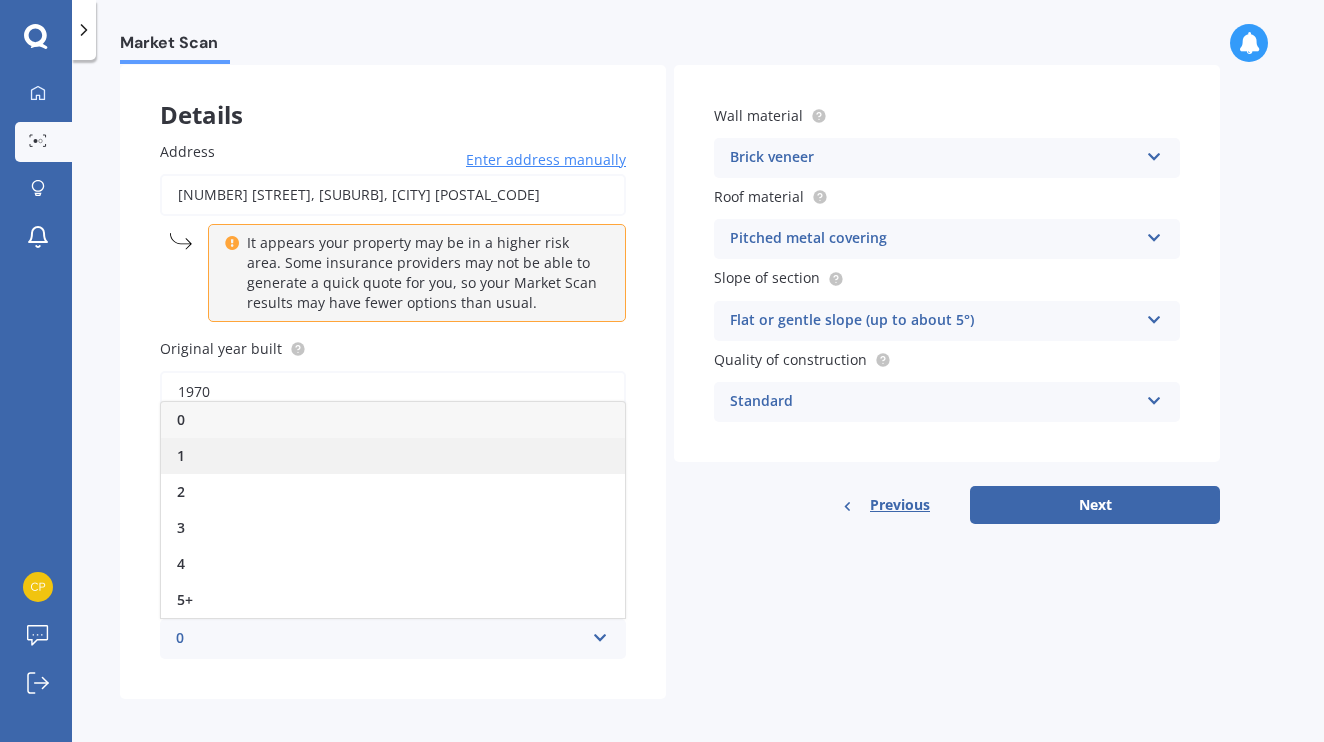 click on "1" at bounding box center (393, 456) 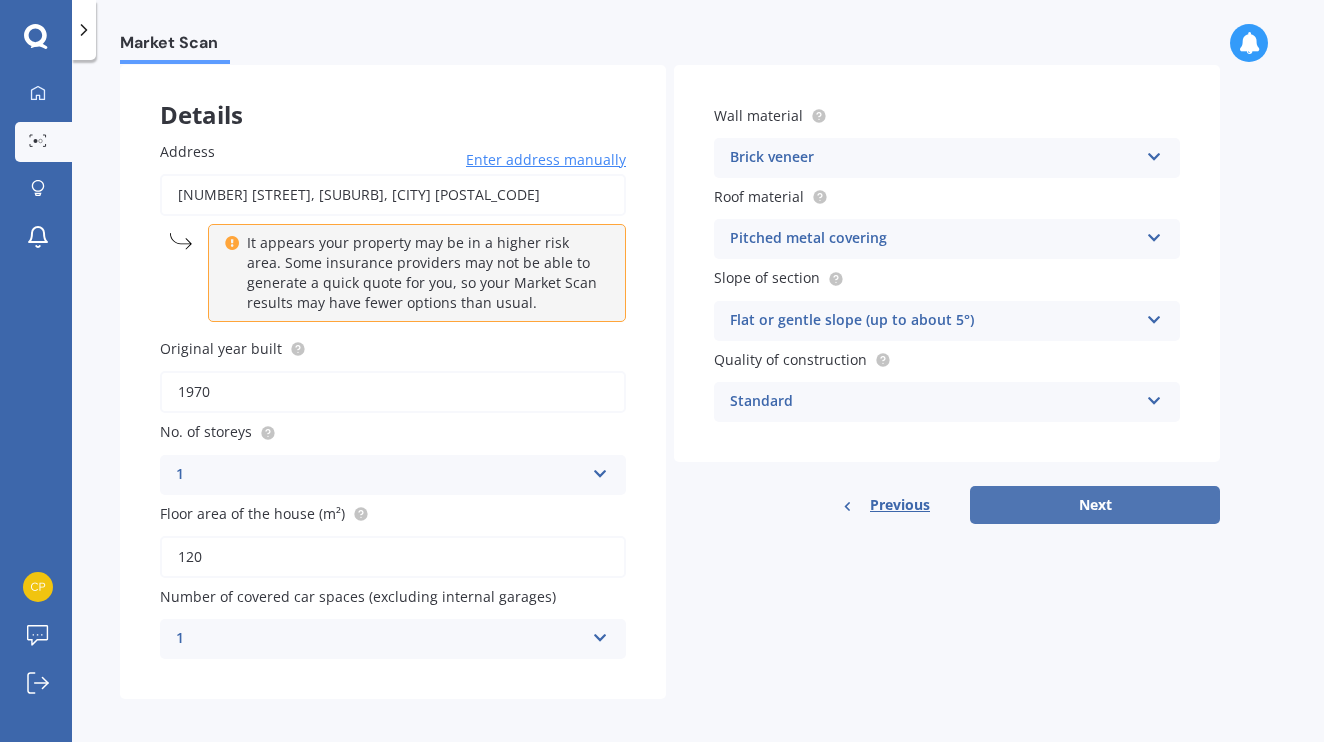 scroll, scrollTop: 0, scrollLeft: 0, axis: both 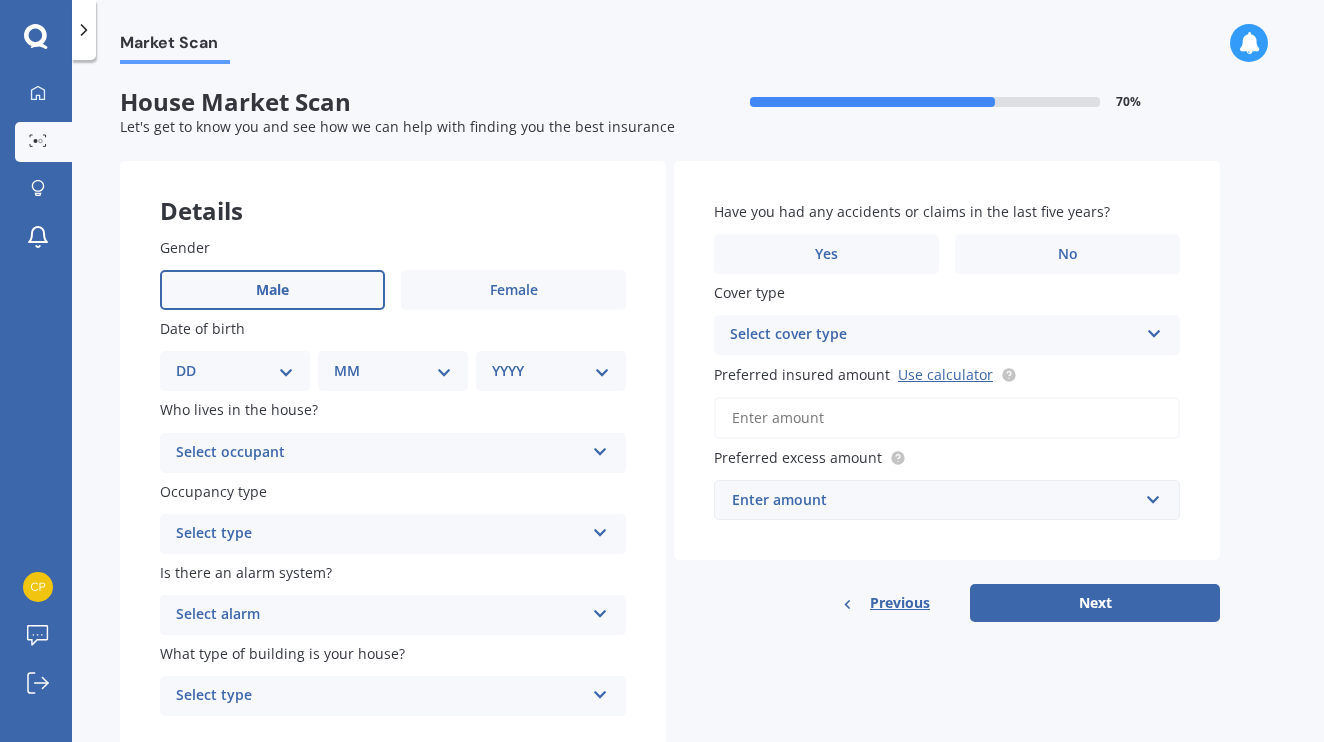 click on "Male" at bounding box center [272, 290] 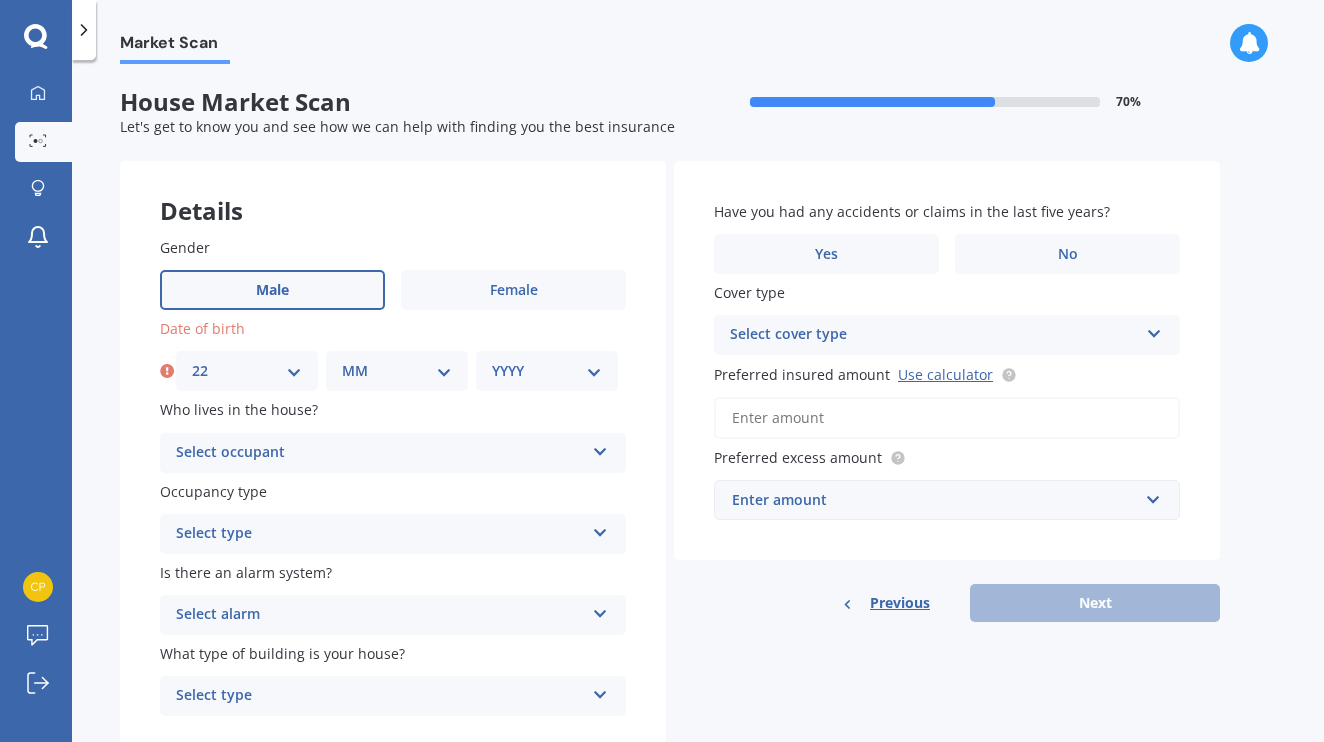 select on "06" 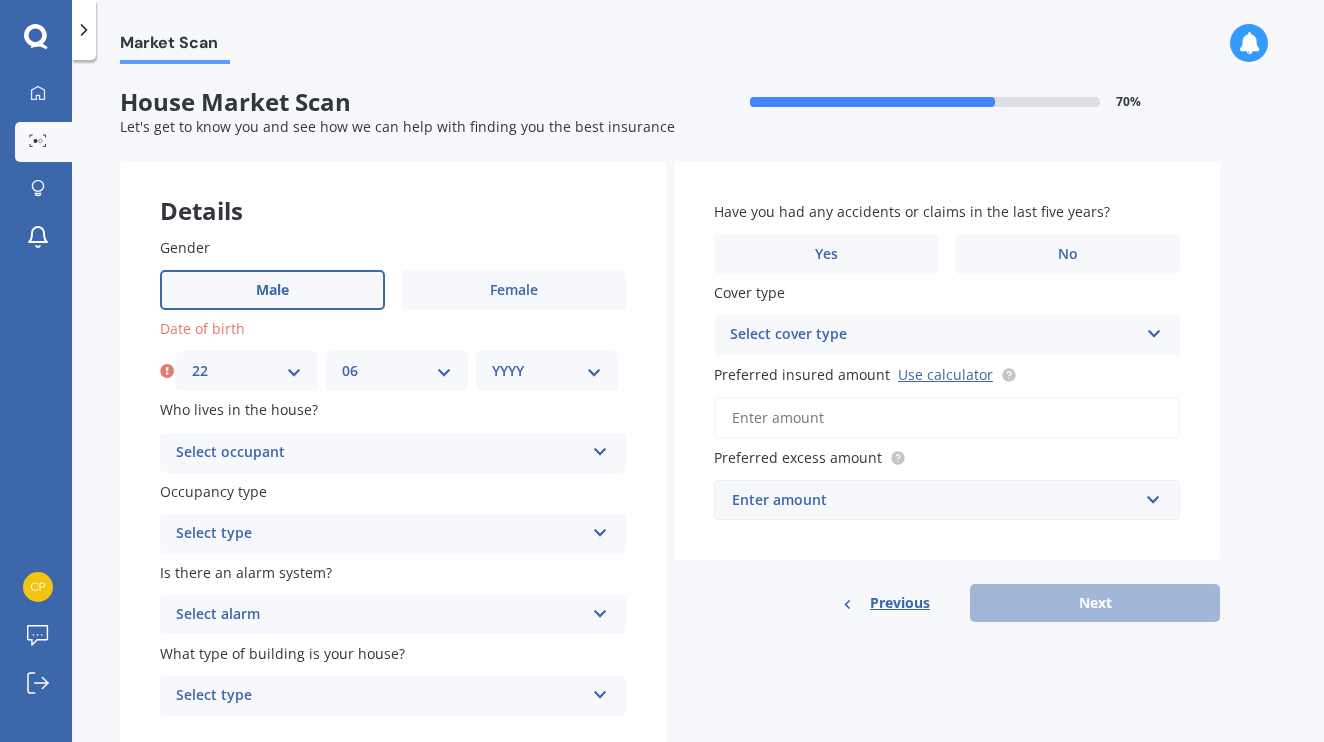 select on "1992" 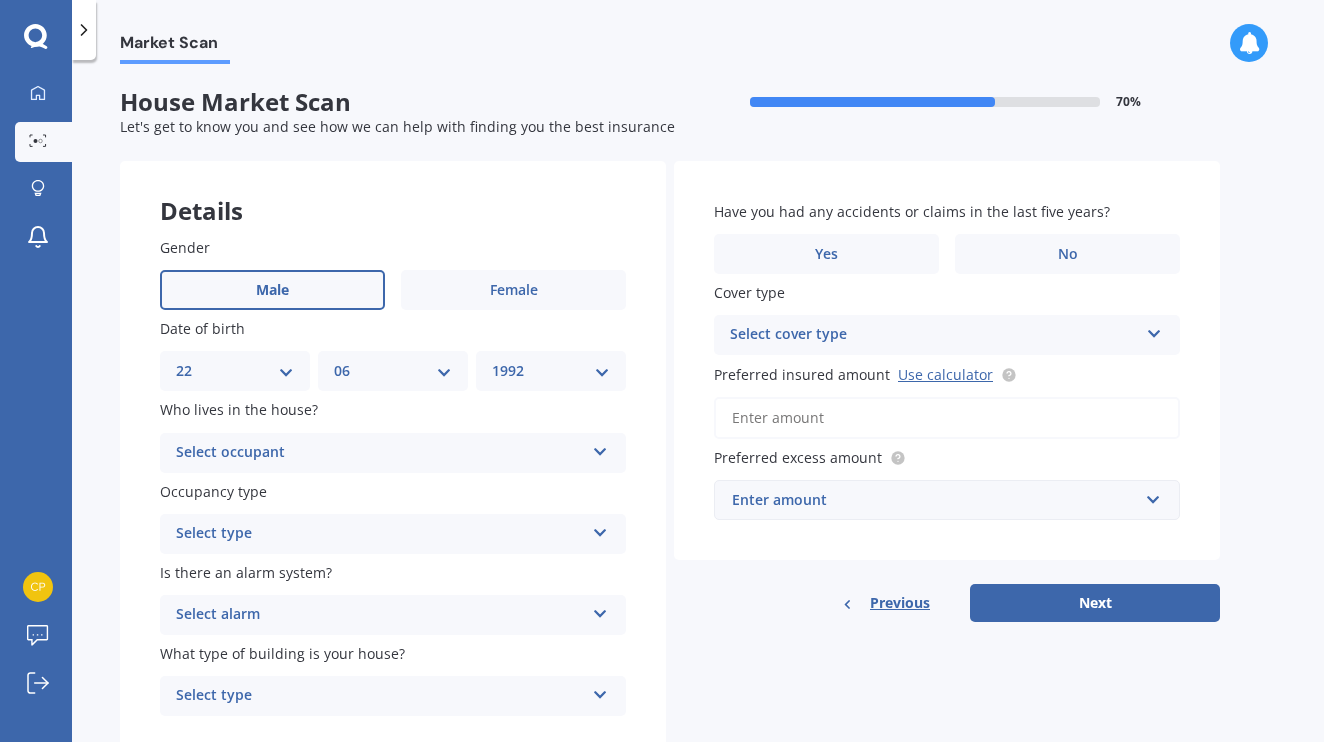 click on "Select occupant" at bounding box center (380, 453) 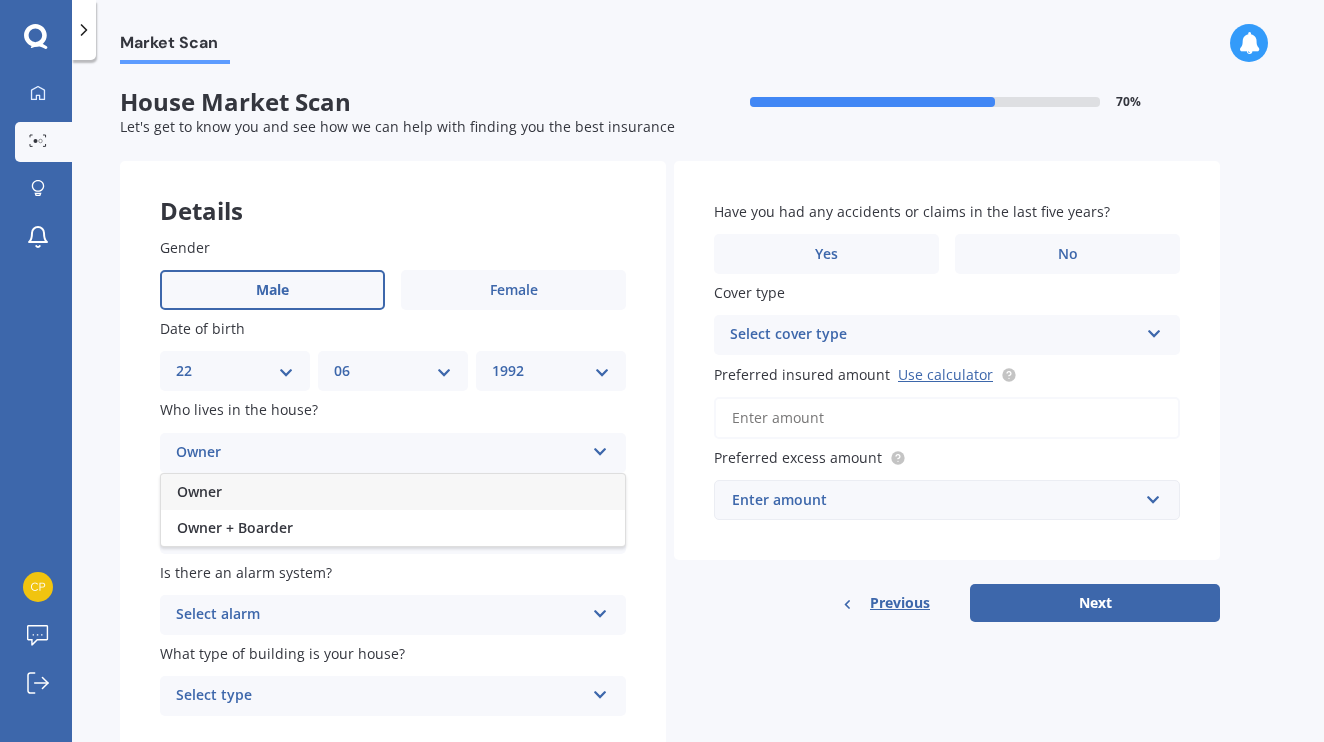 click on "Owner" at bounding box center (393, 492) 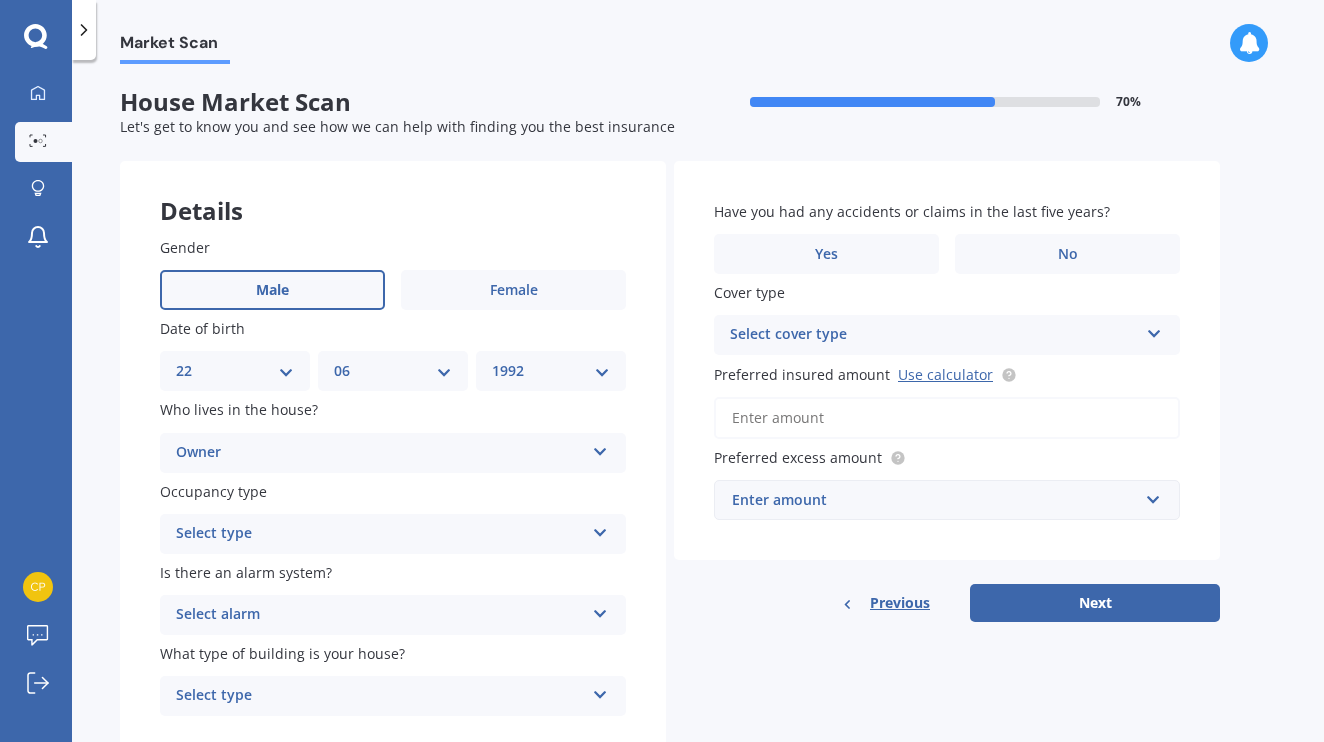 click on "Select type" at bounding box center (380, 534) 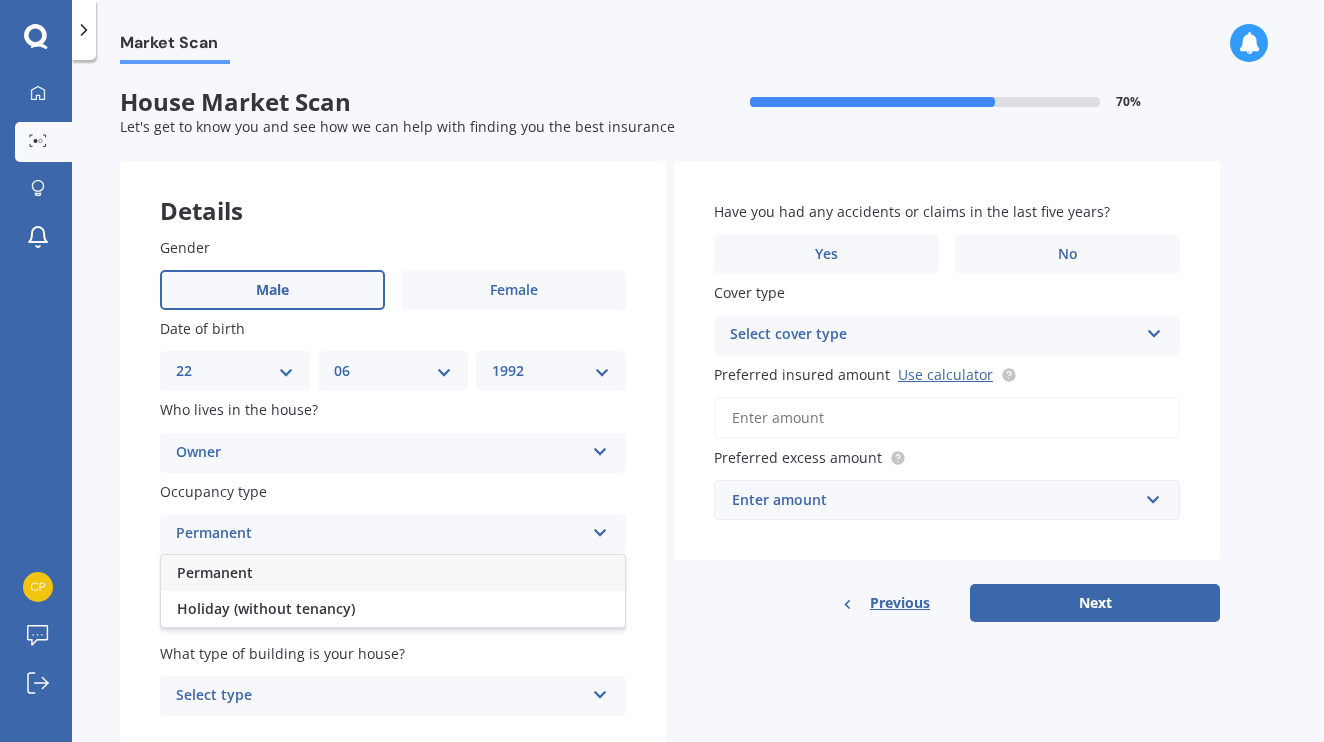 click on "Permanent" at bounding box center [393, 573] 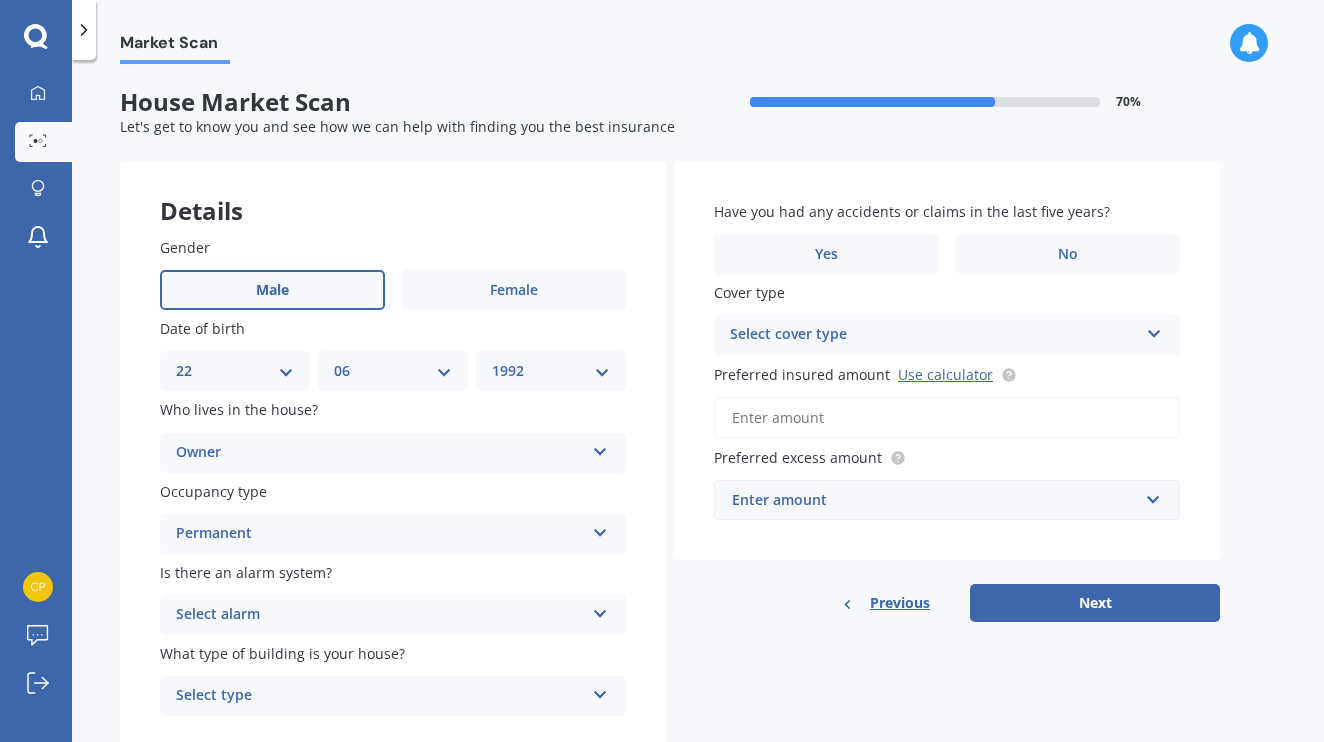 click on "Select alarm" at bounding box center (380, 615) 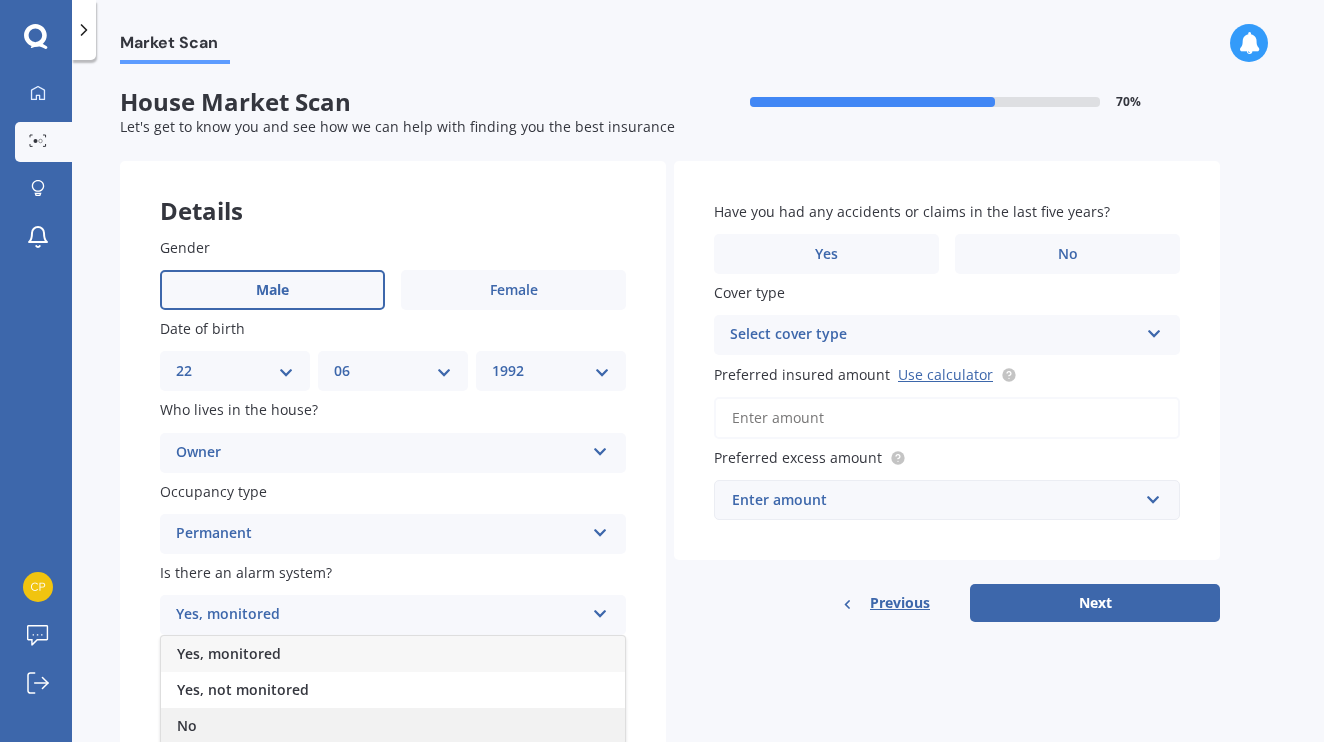 click on "No" at bounding box center [393, 726] 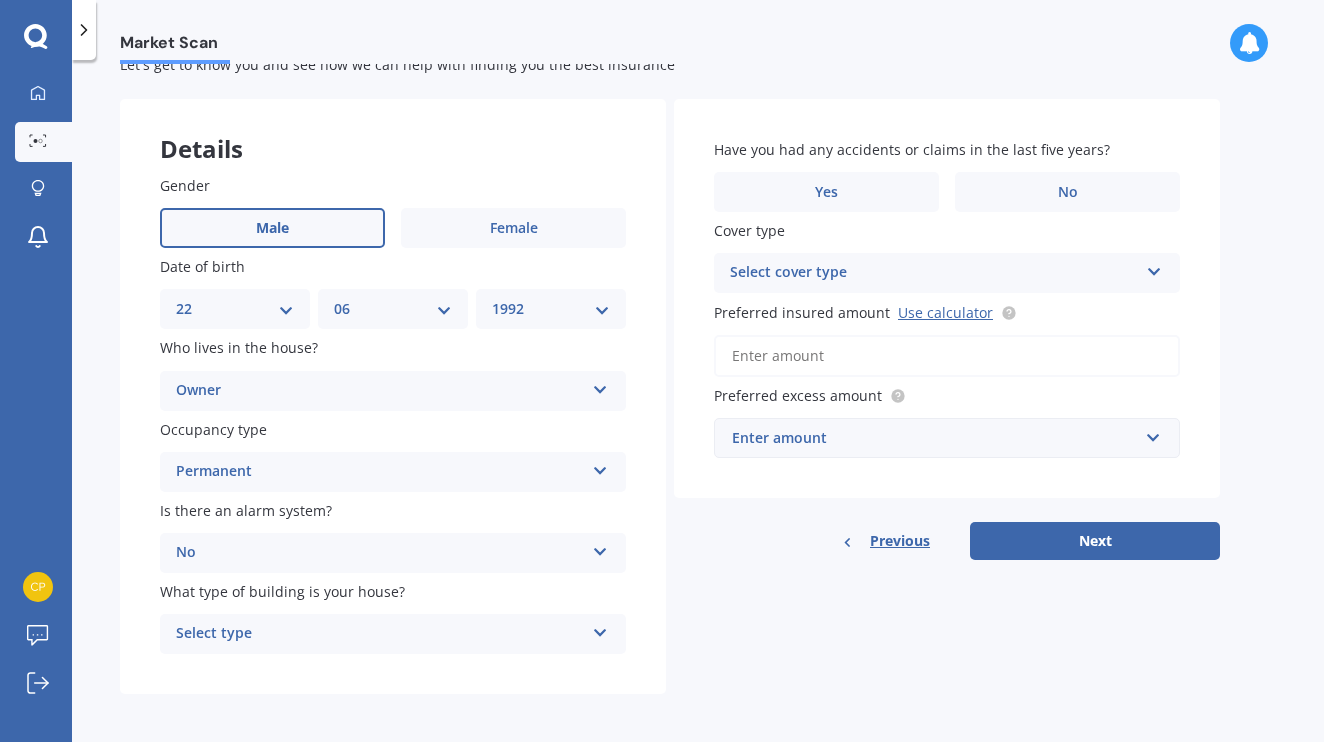 scroll, scrollTop: 61, scrollLeft: 0, axis: vertical 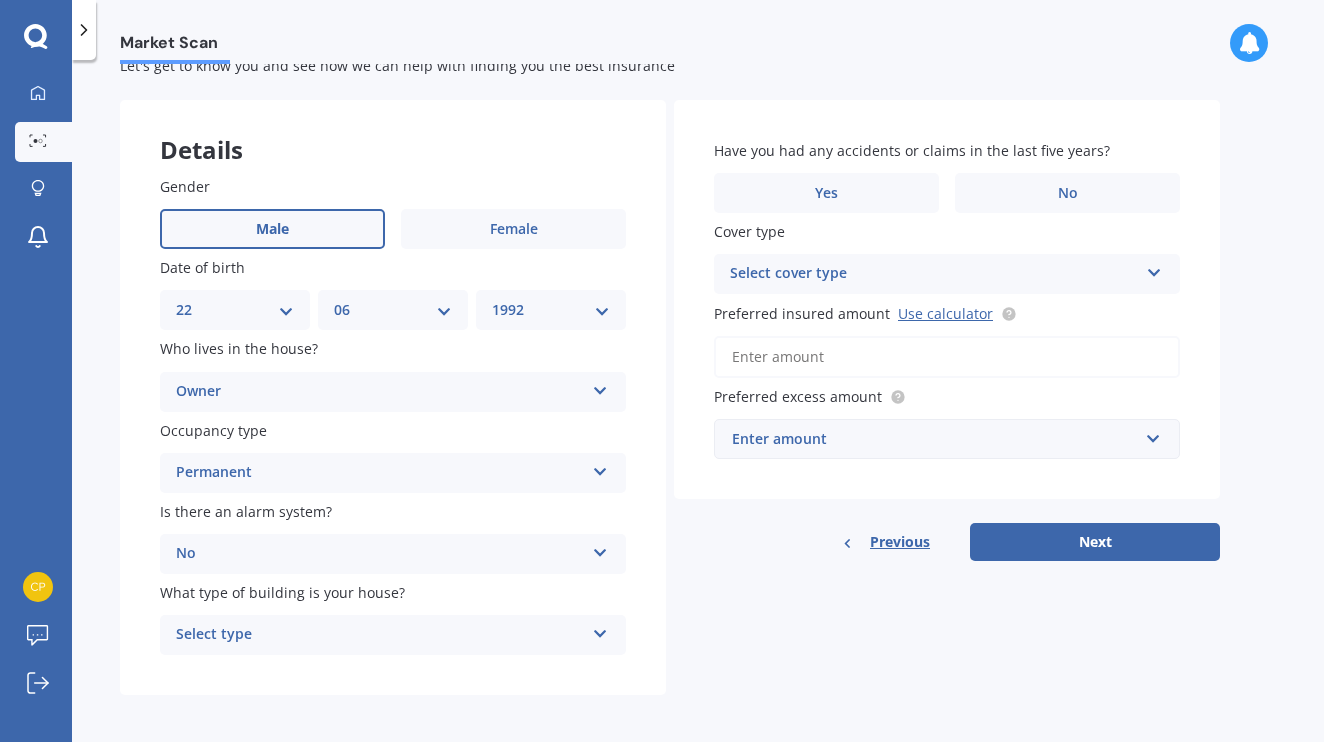 click on "Select type" at bounding box center [380, 635] 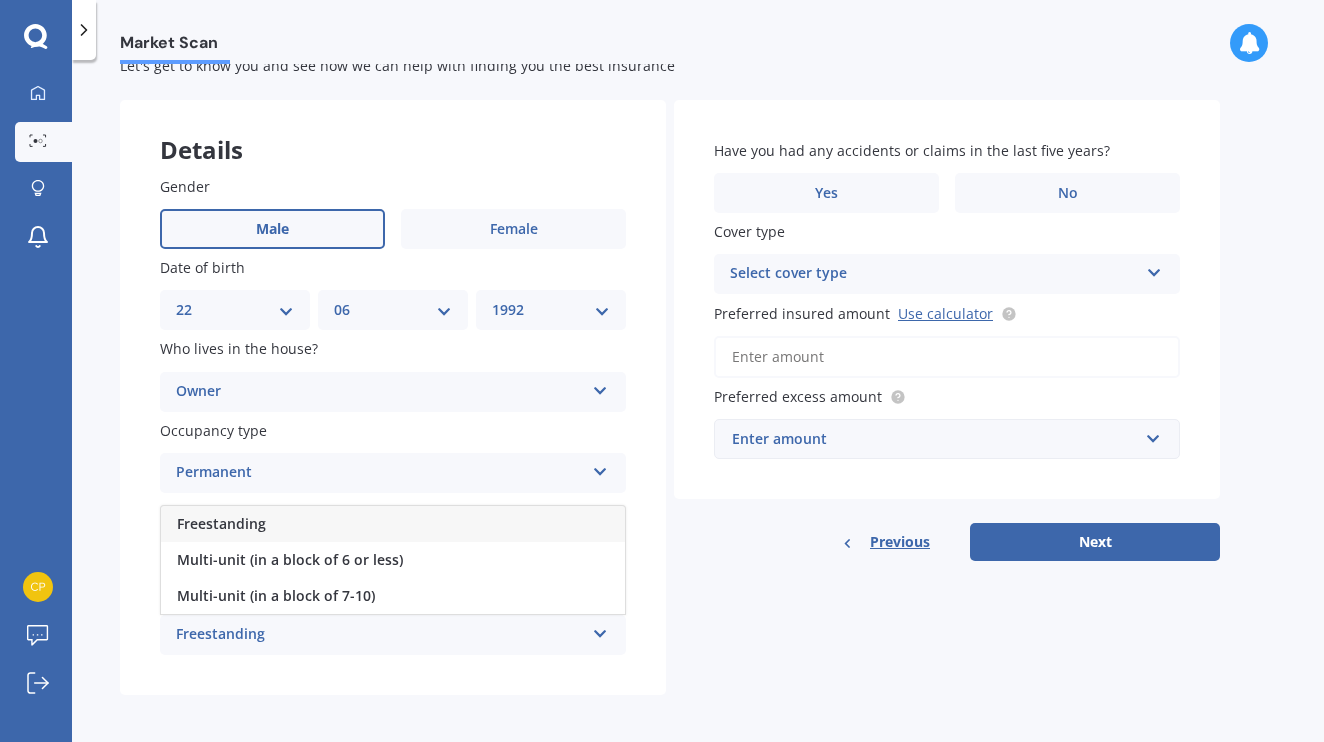 click on "Freestanding" at bounding box center [393, 524] 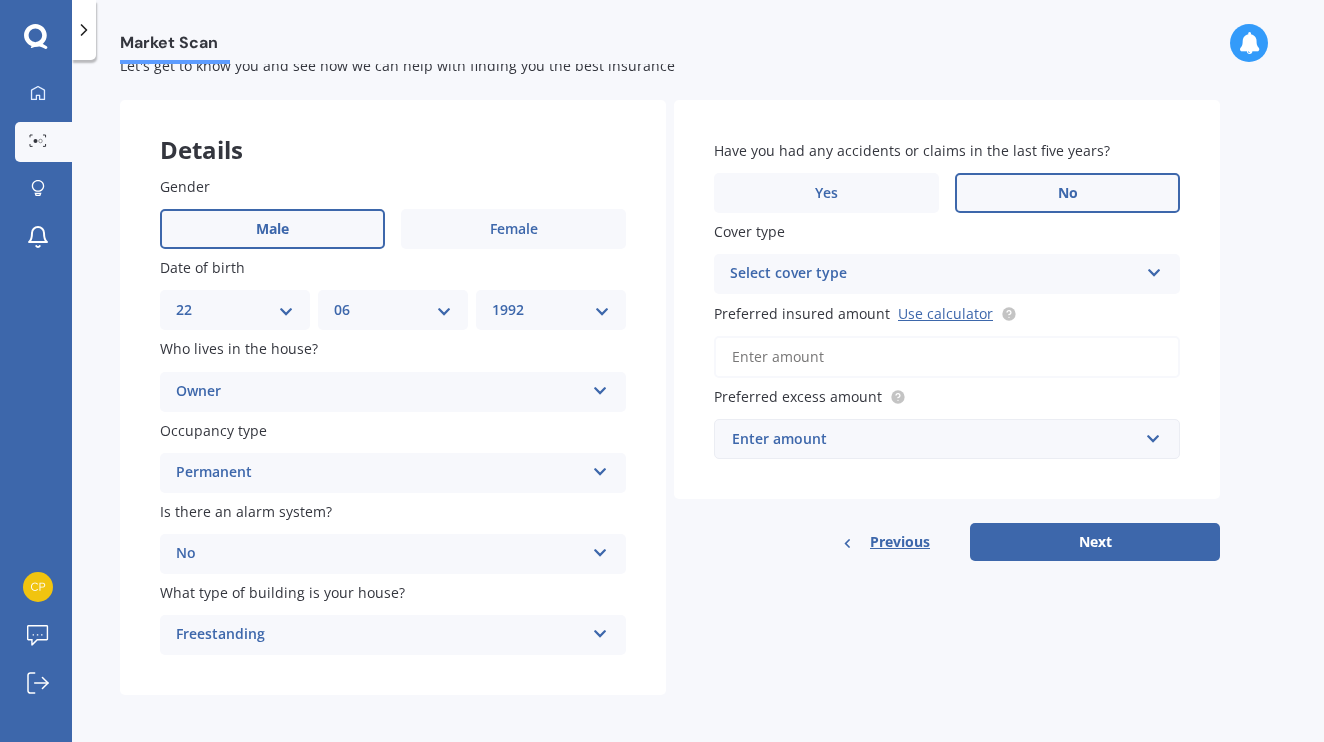 click on "No" at bounding box center [1067, 193] 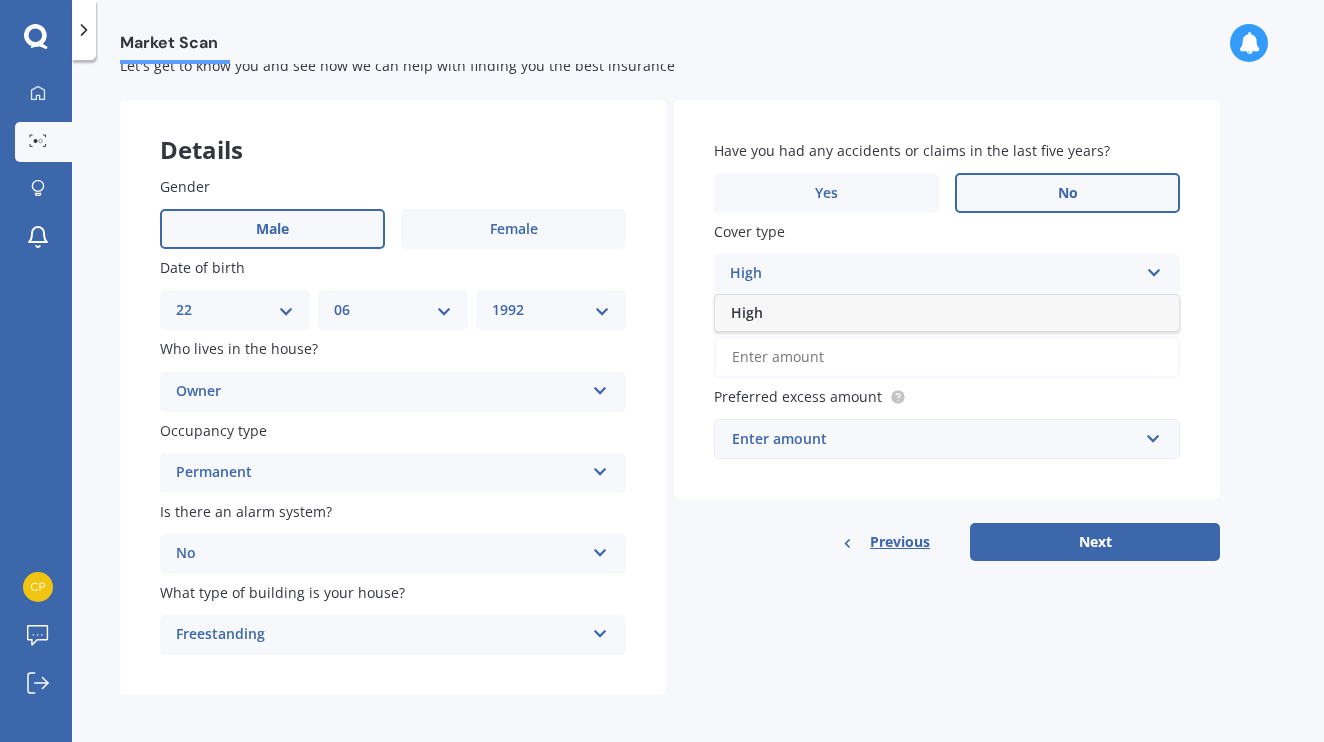 click on "High" at bounding box center [934, 274] 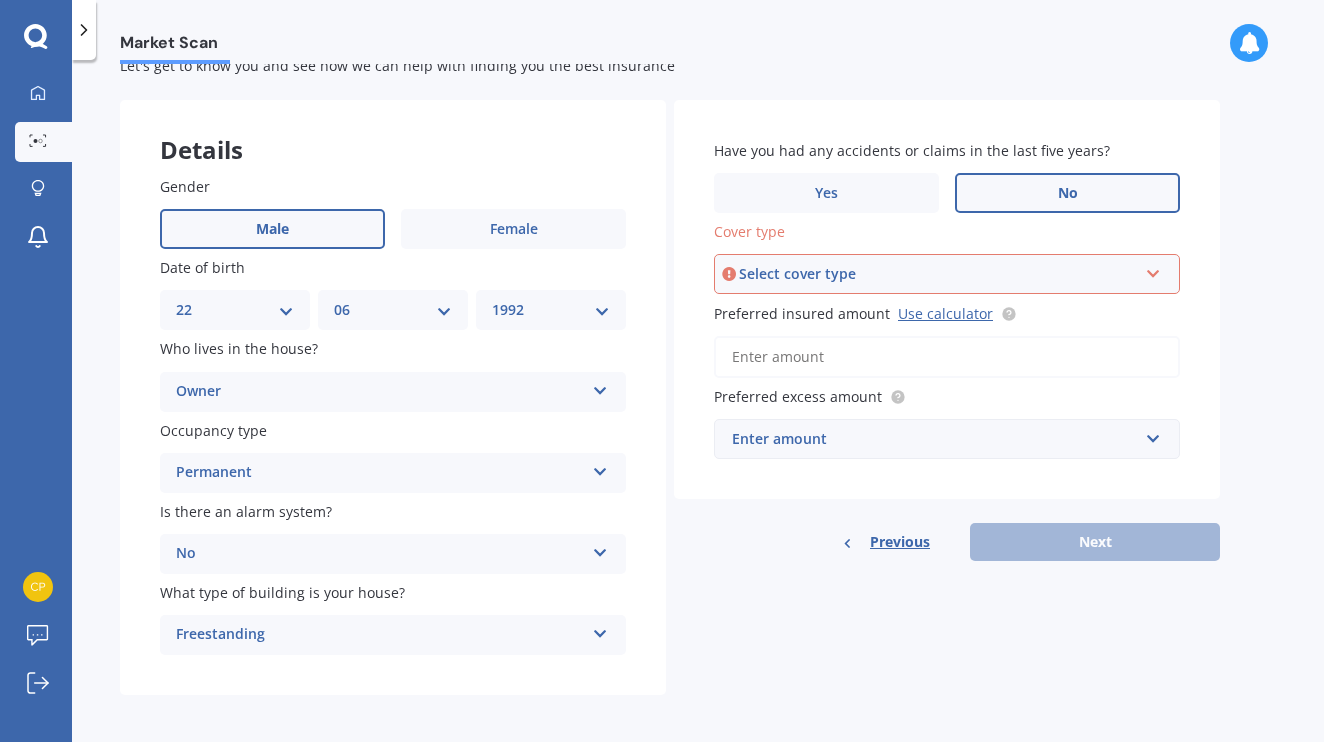 click on "Select cover type" at bounding box center (938, 274) 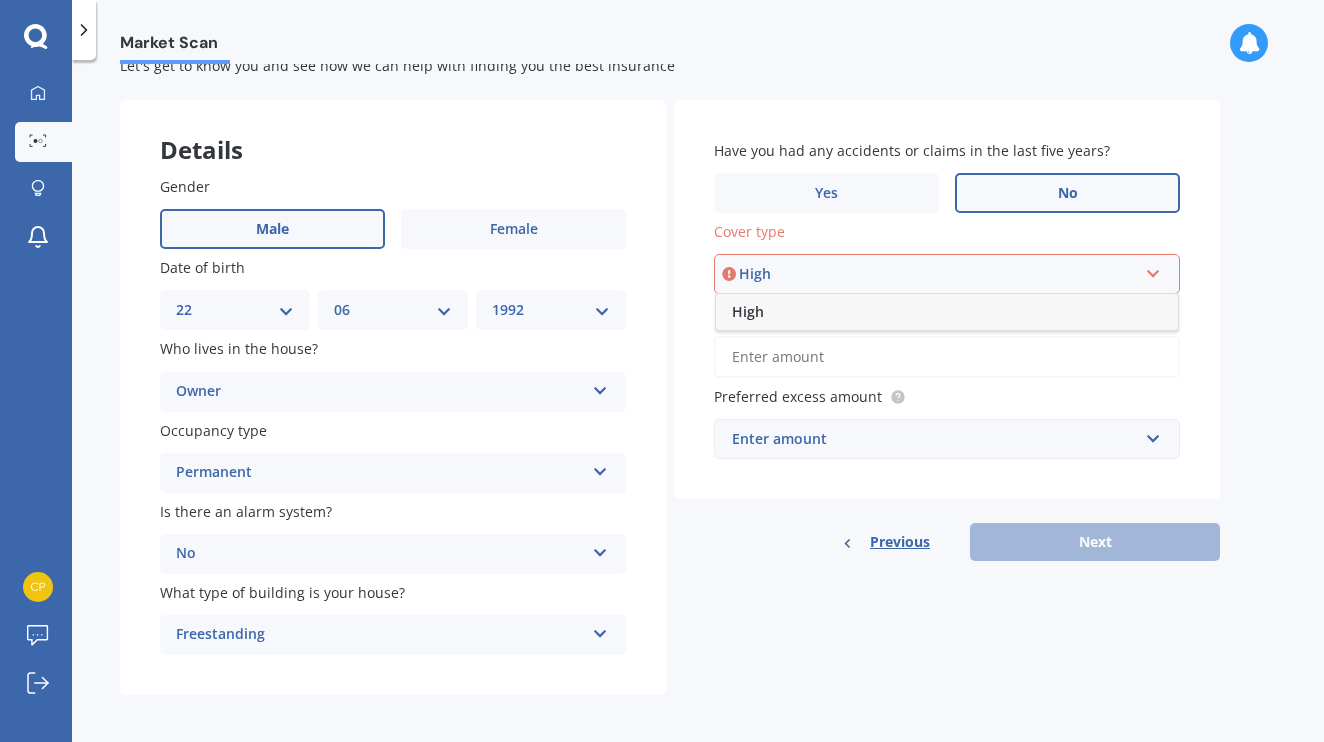 click on "High" at bounding box center [947, 312] 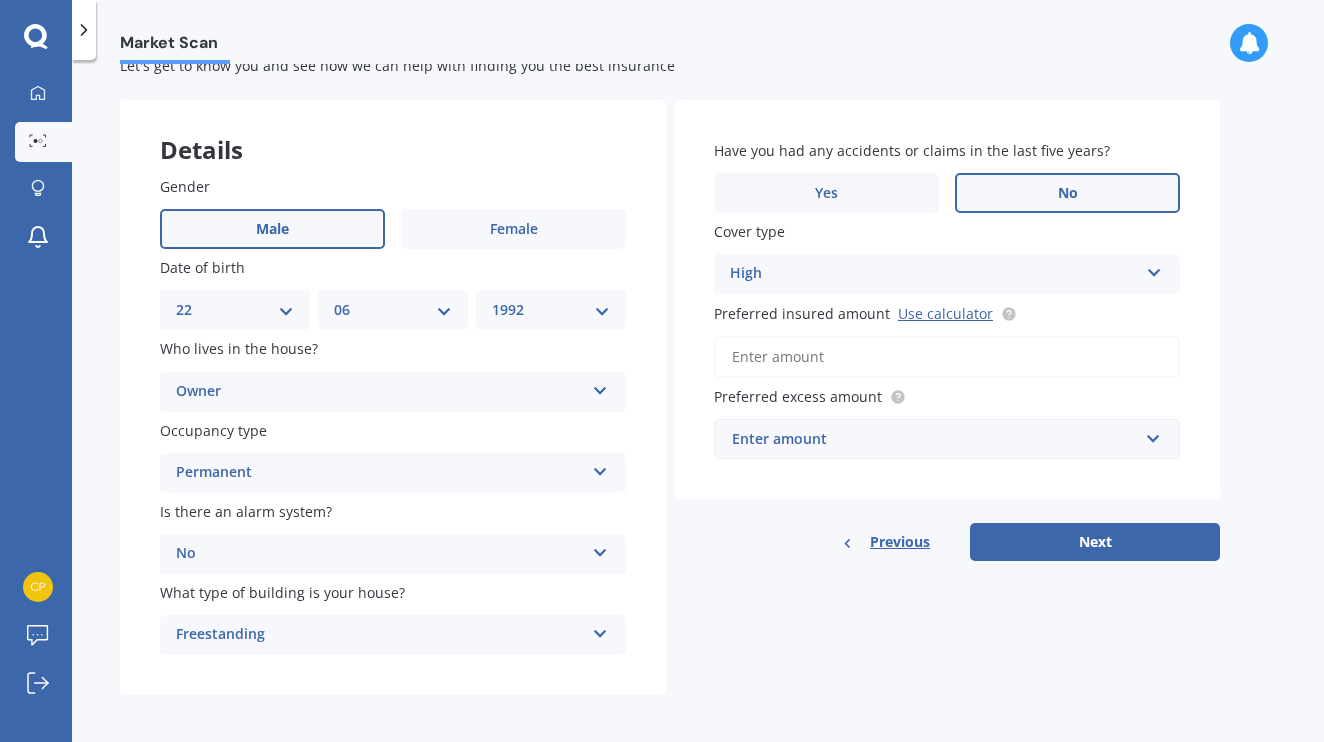 click on "Preferred insured amount Use calculator" at bounding box center (947, 357) 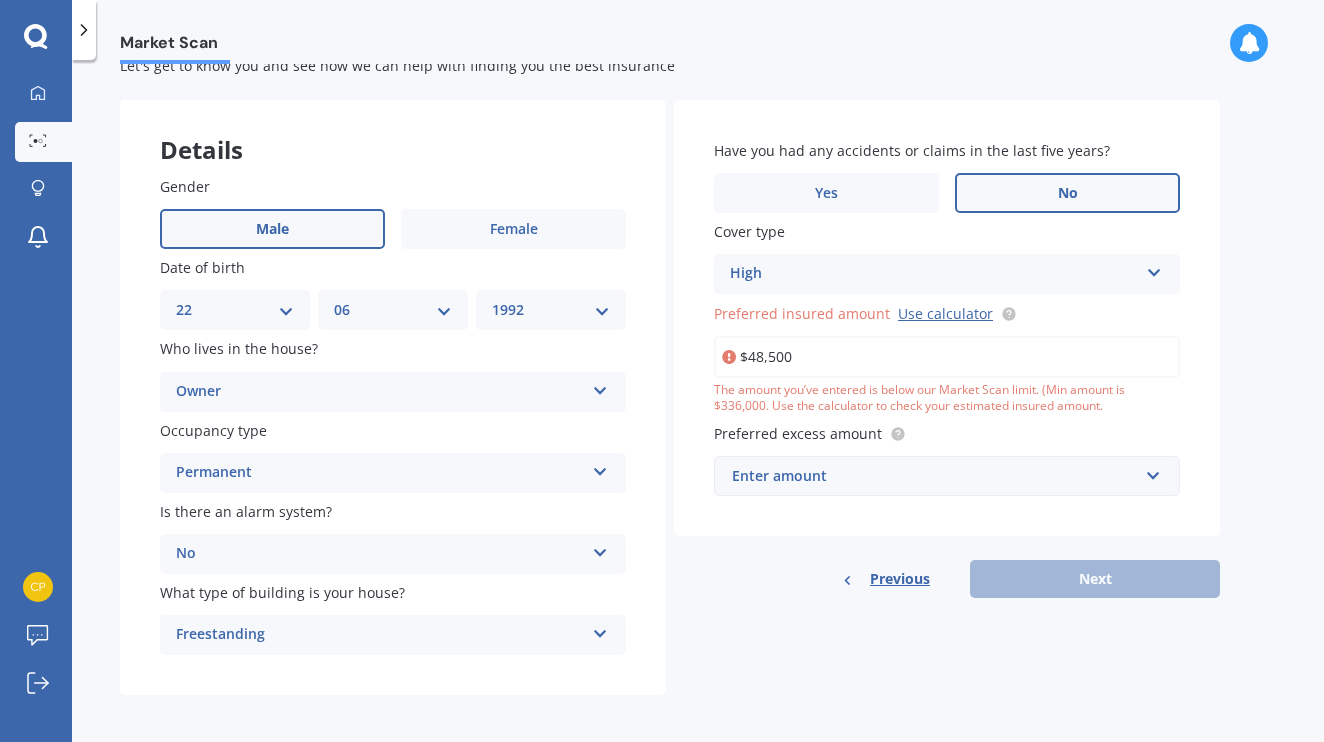 type on "$485,000" 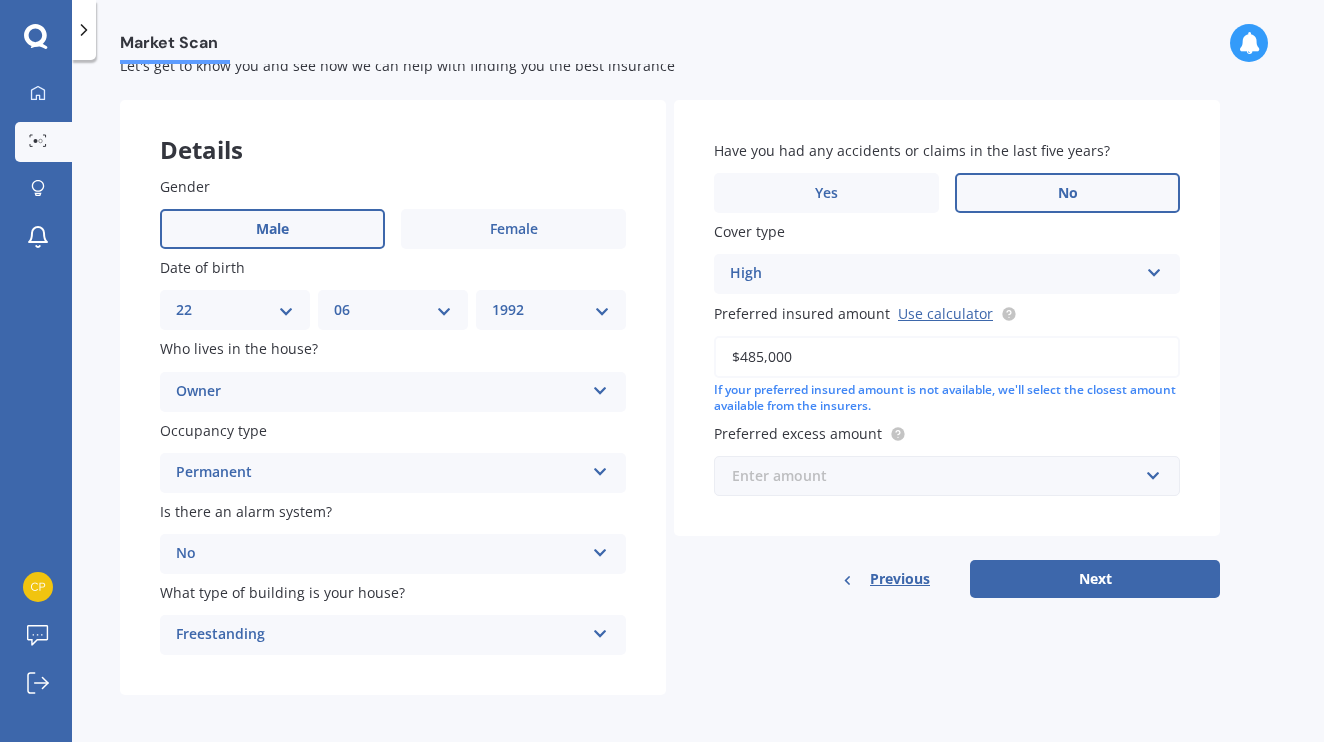 click at bounding box center [940, 476] 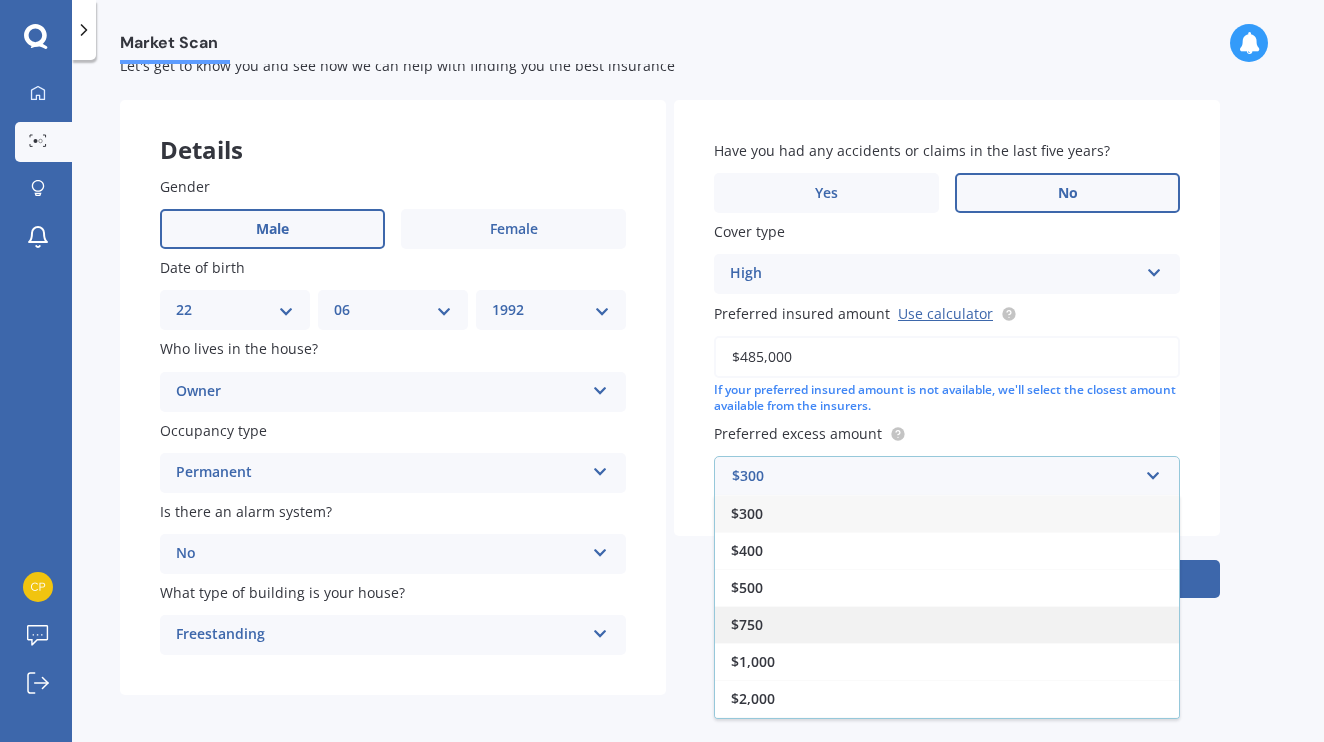 click on "$750" at bounding box center [947, 624] 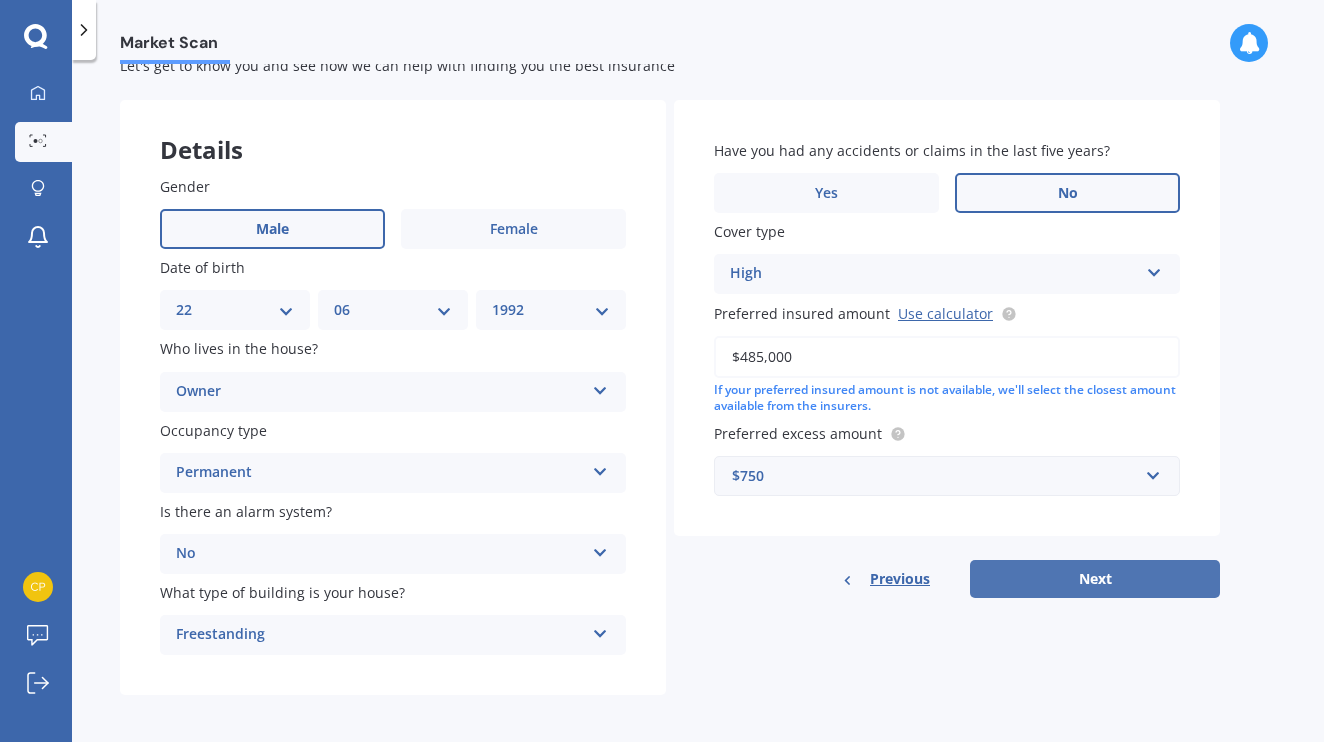 click on "Next" at bounding box center [1095, 579] 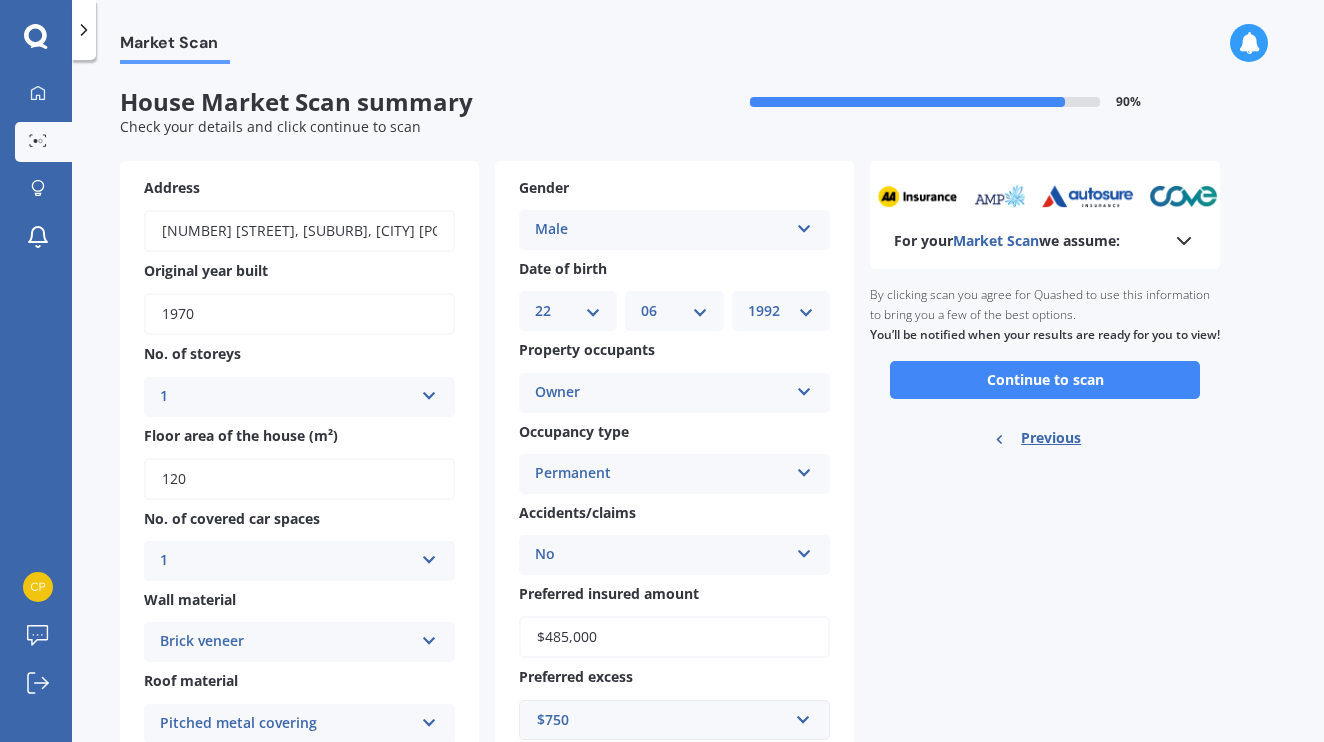scroll, scrollTop: 0, scrollLeft: 0, axis: both 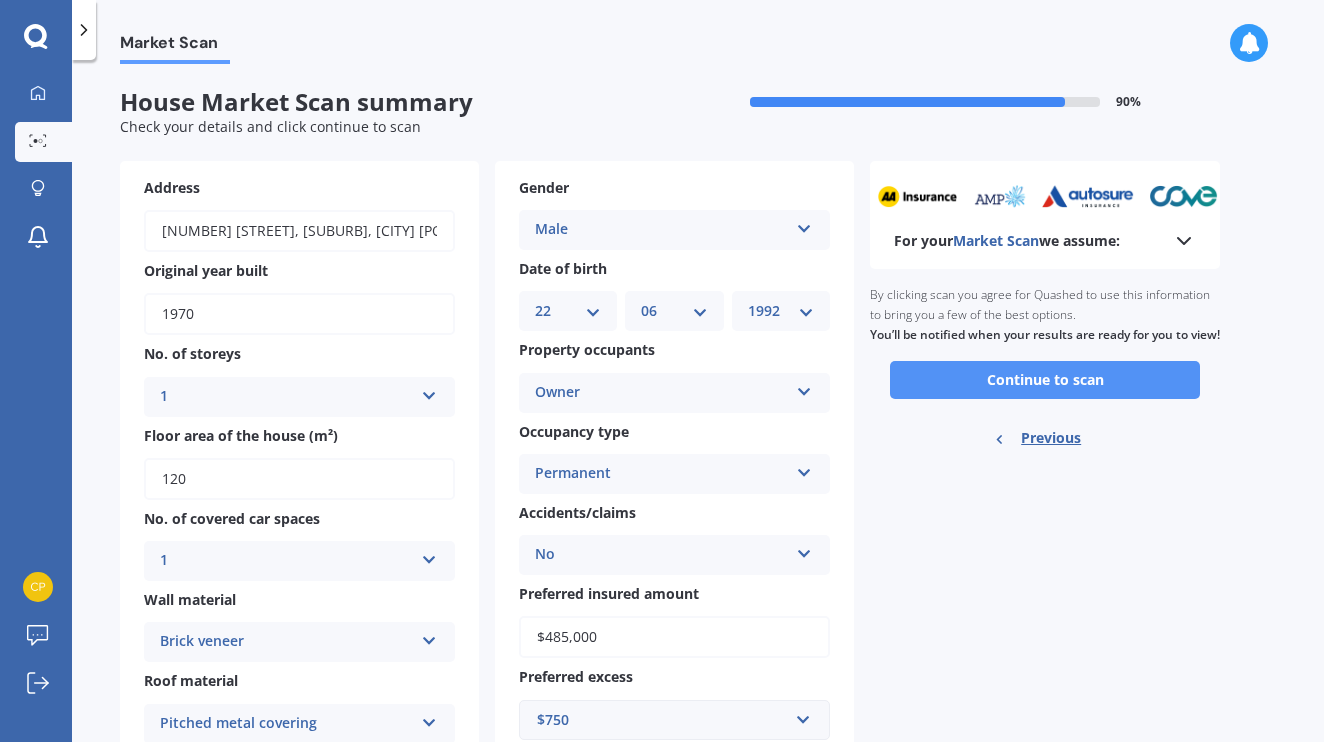 click on "Continue to scan" at bounding box center [1045, 380] 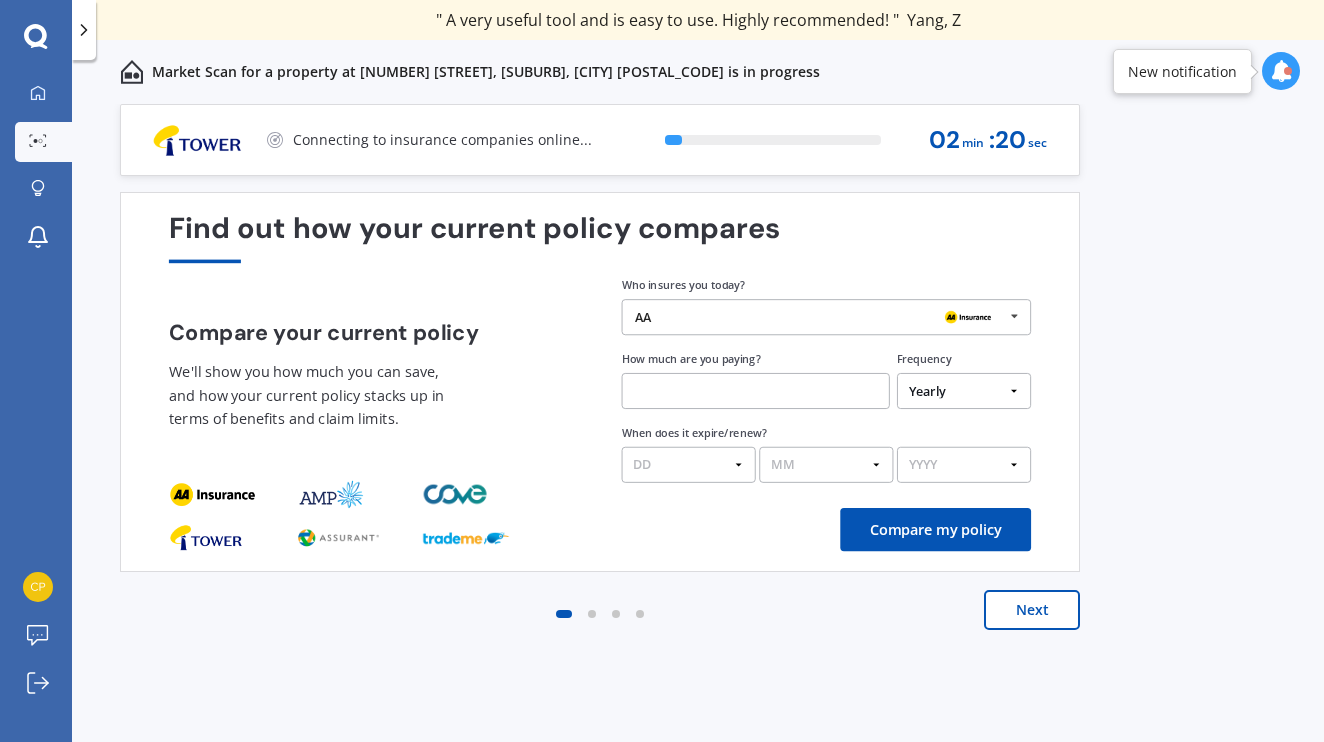 click on "Next" at bounding box center (1032, 610) 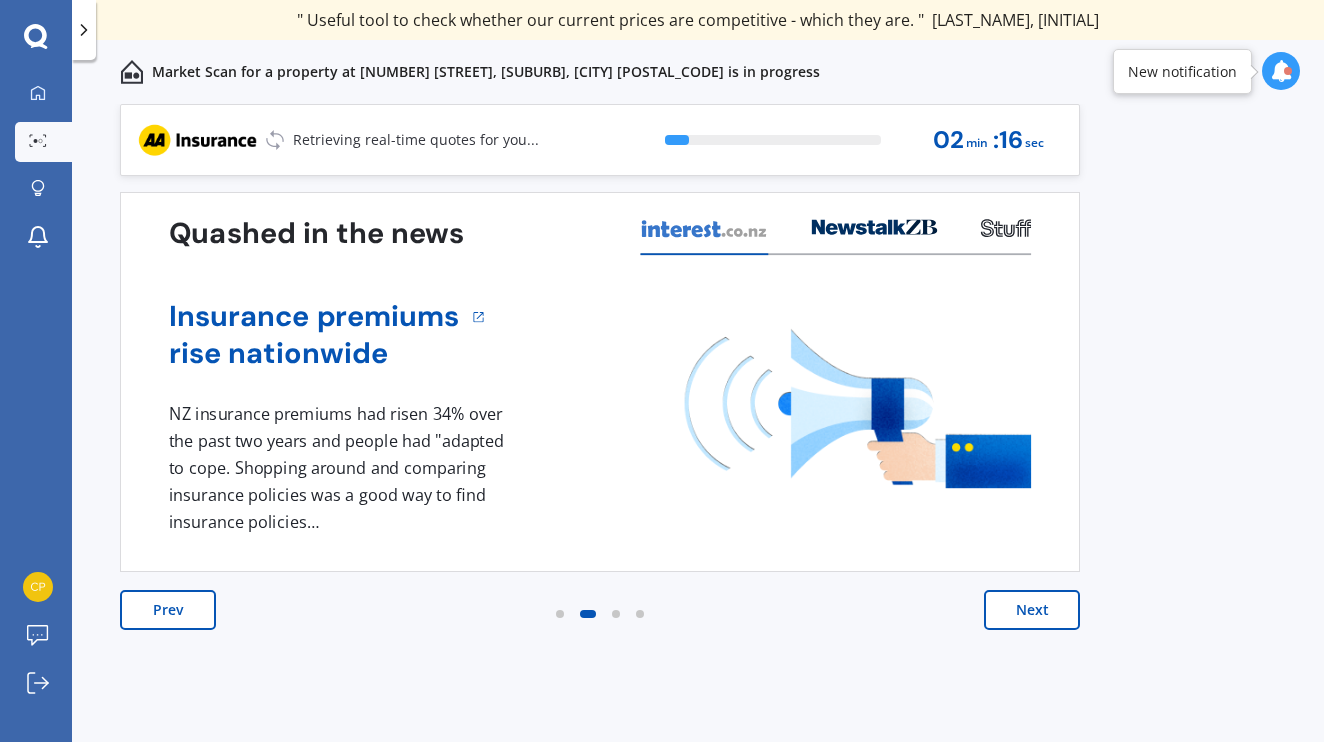 click on "Next" at bounding box center [1032, 610] 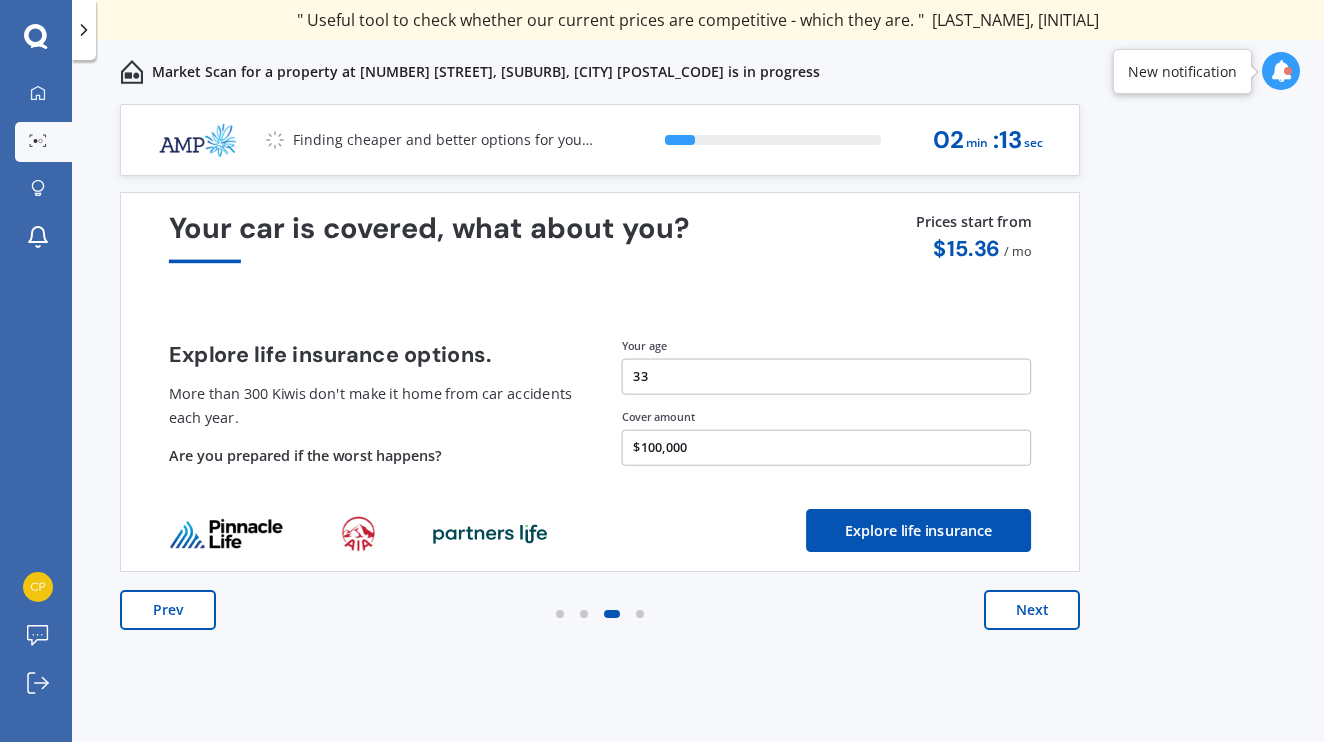 click on "Next" at bounding box center [1032, 610] 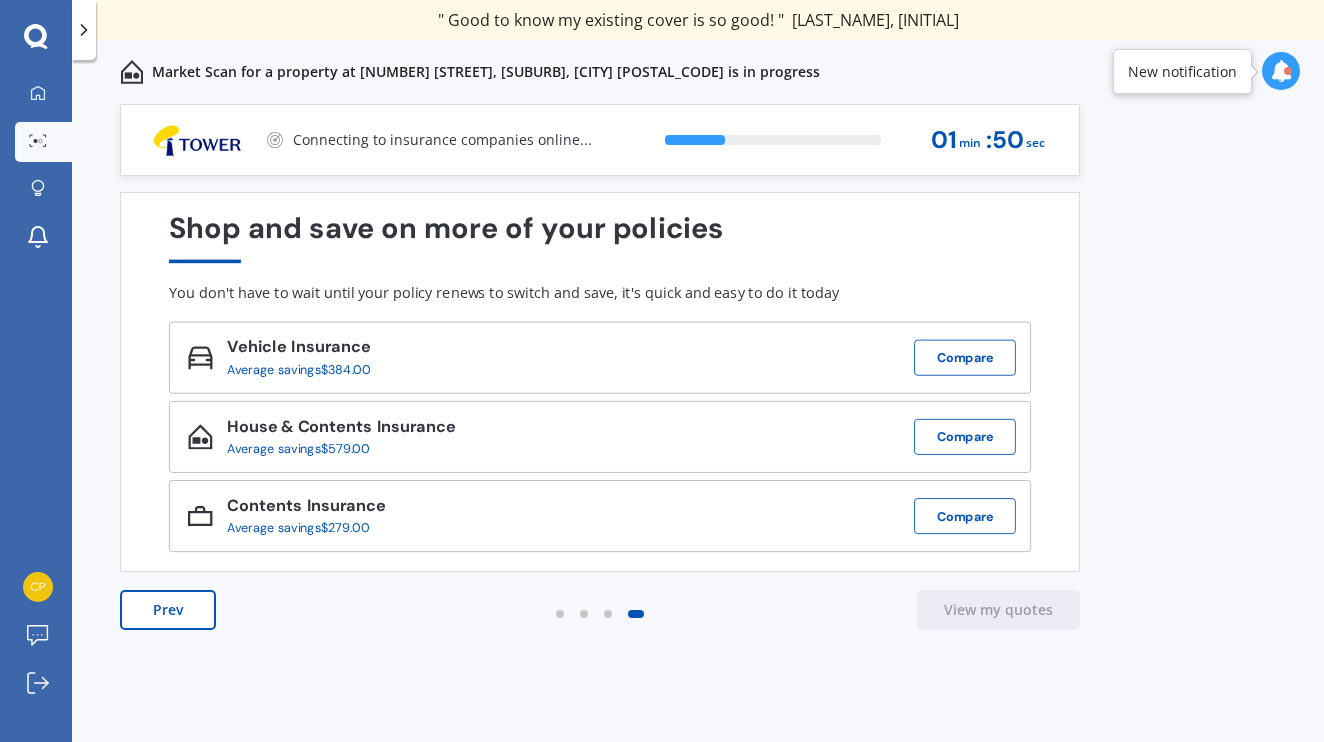 click at bounding box center [1281, 71] 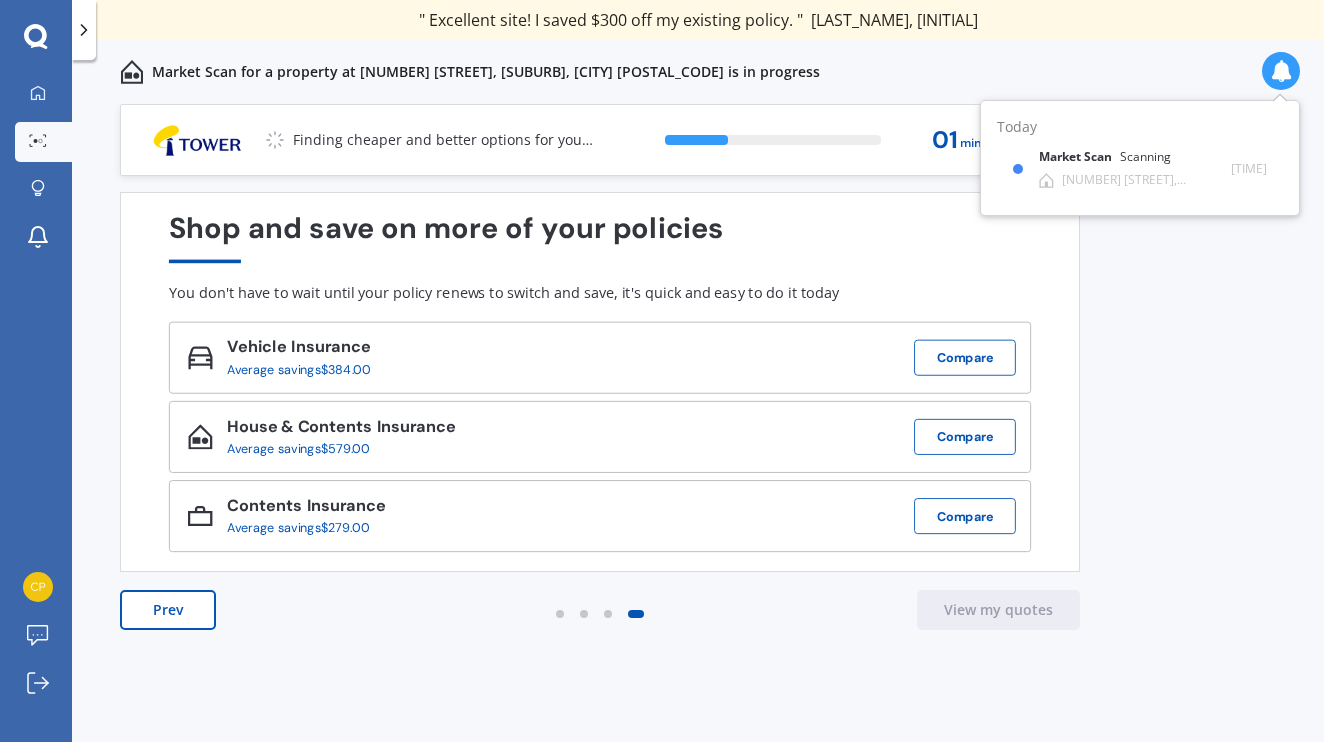 click at bounding box center (1281, 71) 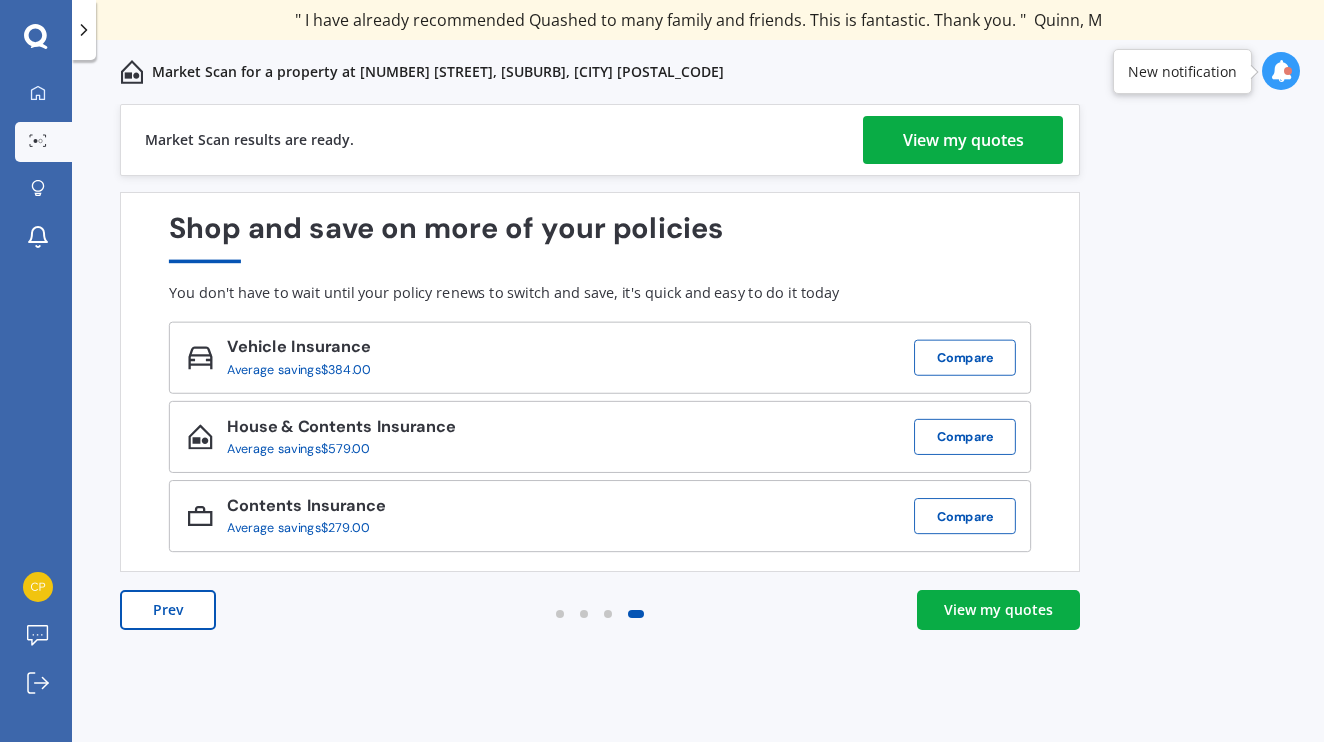 click on "View my quotes" at bounding box center [998, 610] 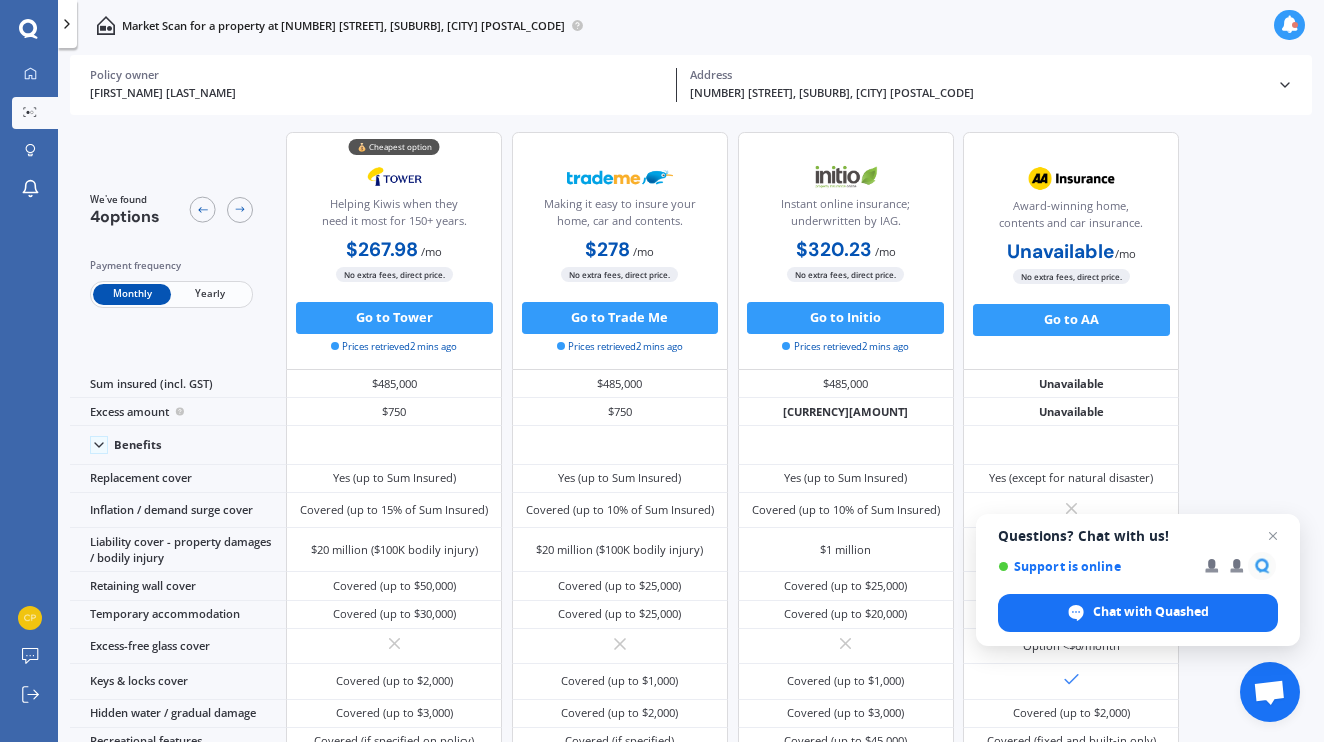 click on "Yearly" at bounding box center (210, 294) 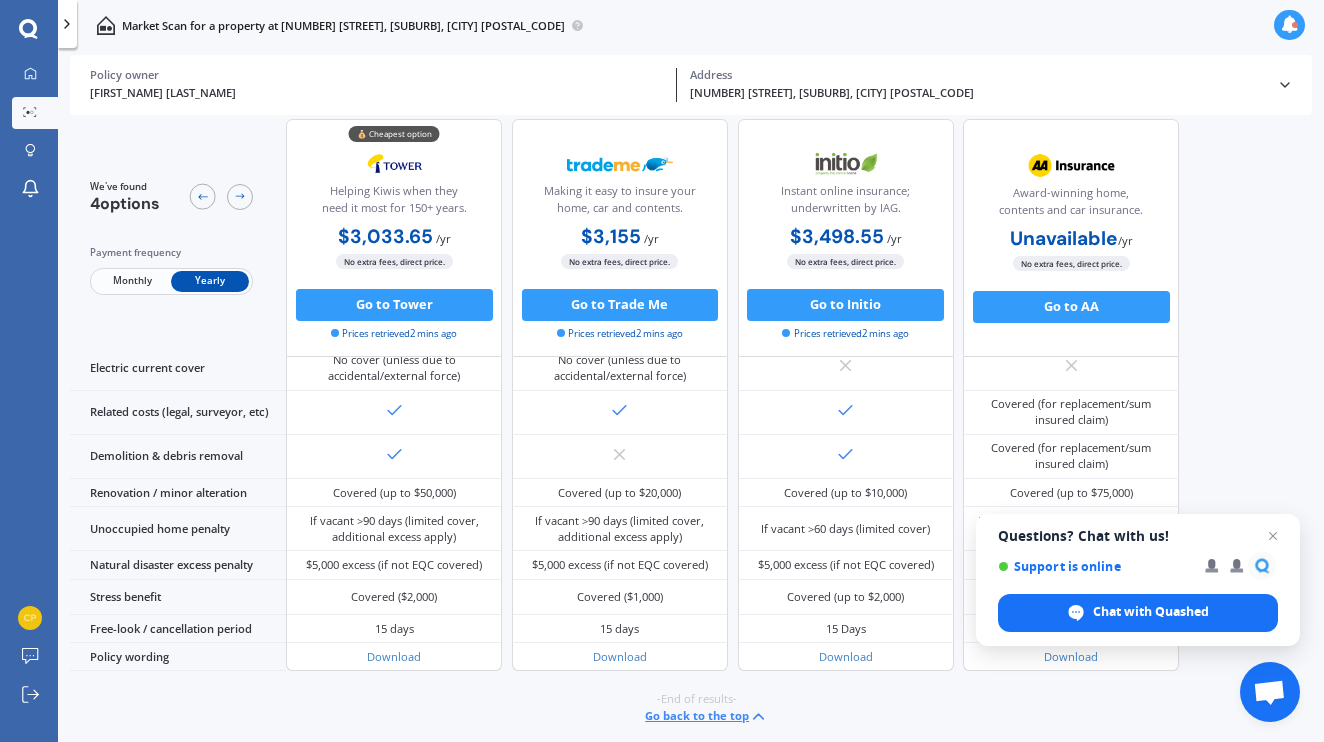 scroll, scrollTop: 957, scrollLeft: 0, axis: vertical 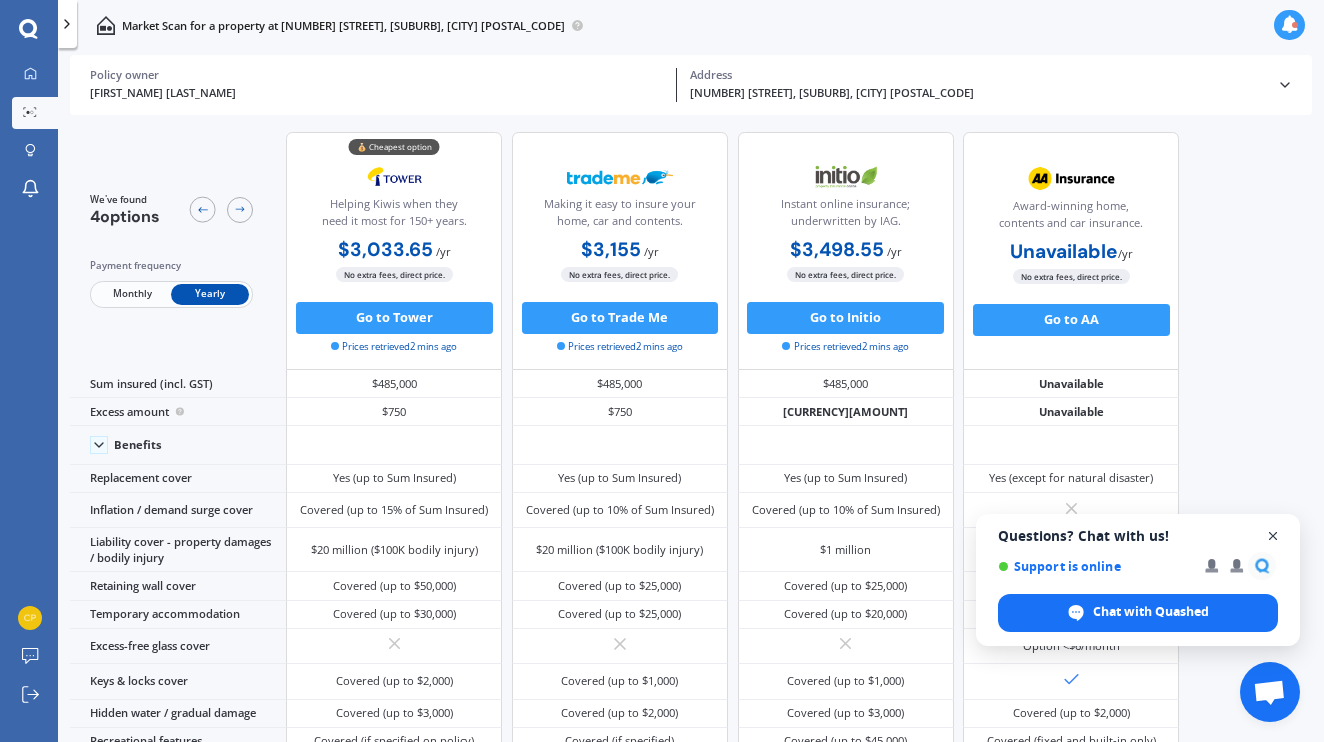 click at bounding box center (1273, 536) 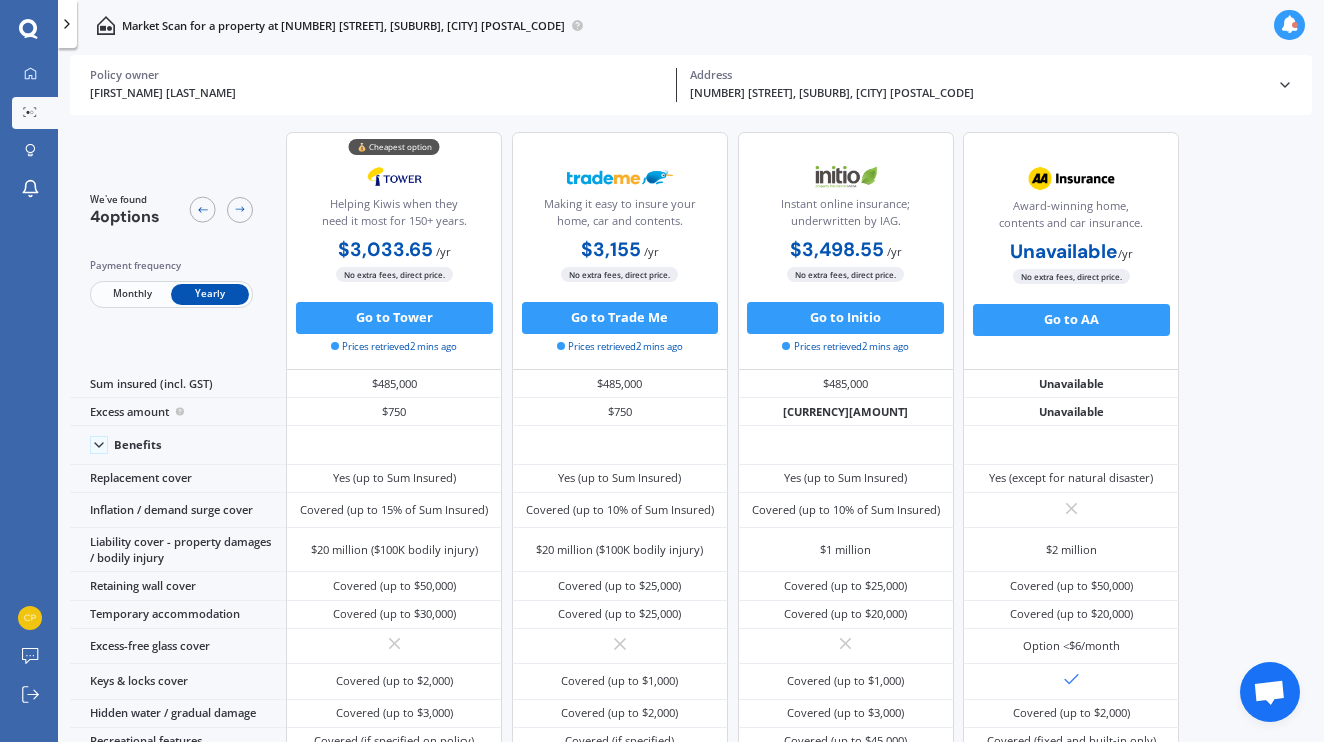 scroll, scrollTop: 0, scrollLeft: 0, axis: both 